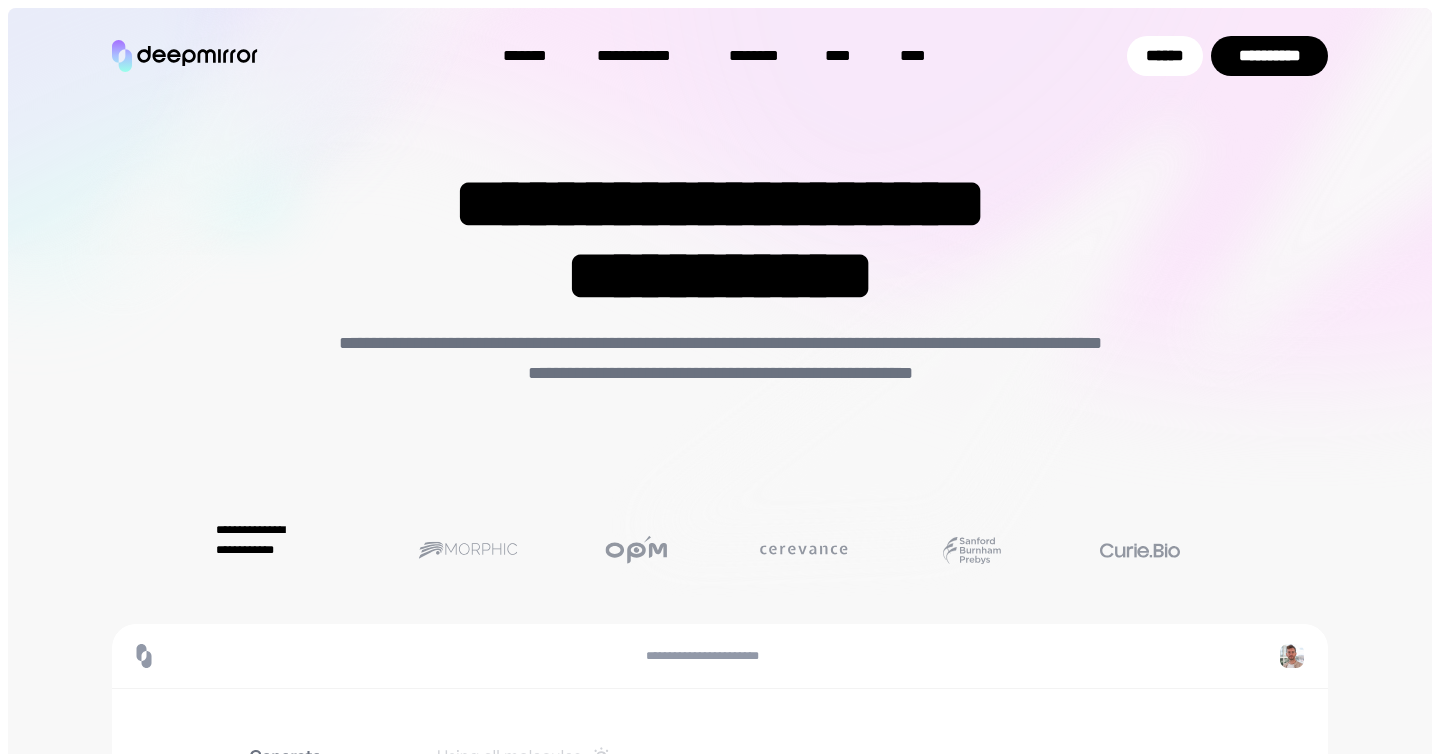 scroll, scrollTop: 0, scrollLeft: 0, axis: both 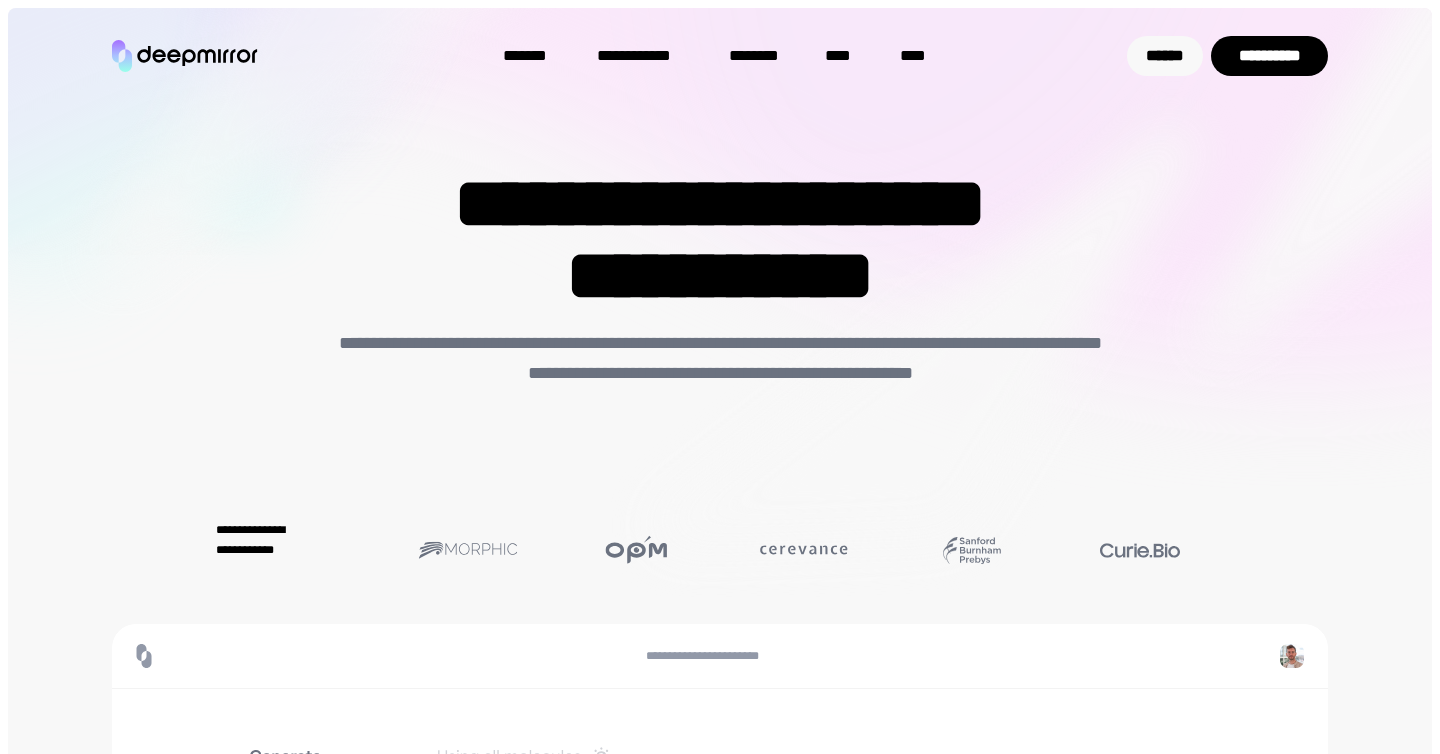 click on "******" at bounding box center [1165, 56] 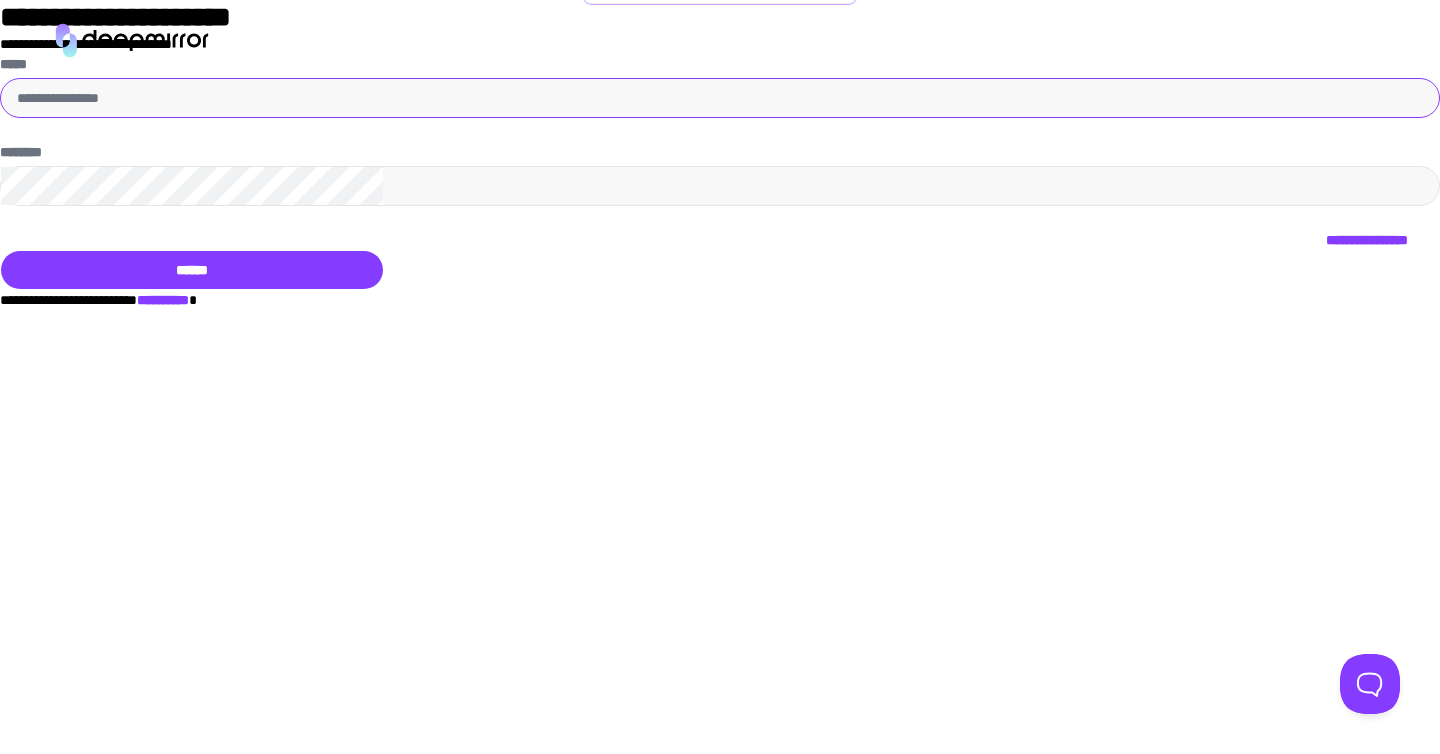 scroll, scrollTop: 0, scrollLeft: 0, axis: both 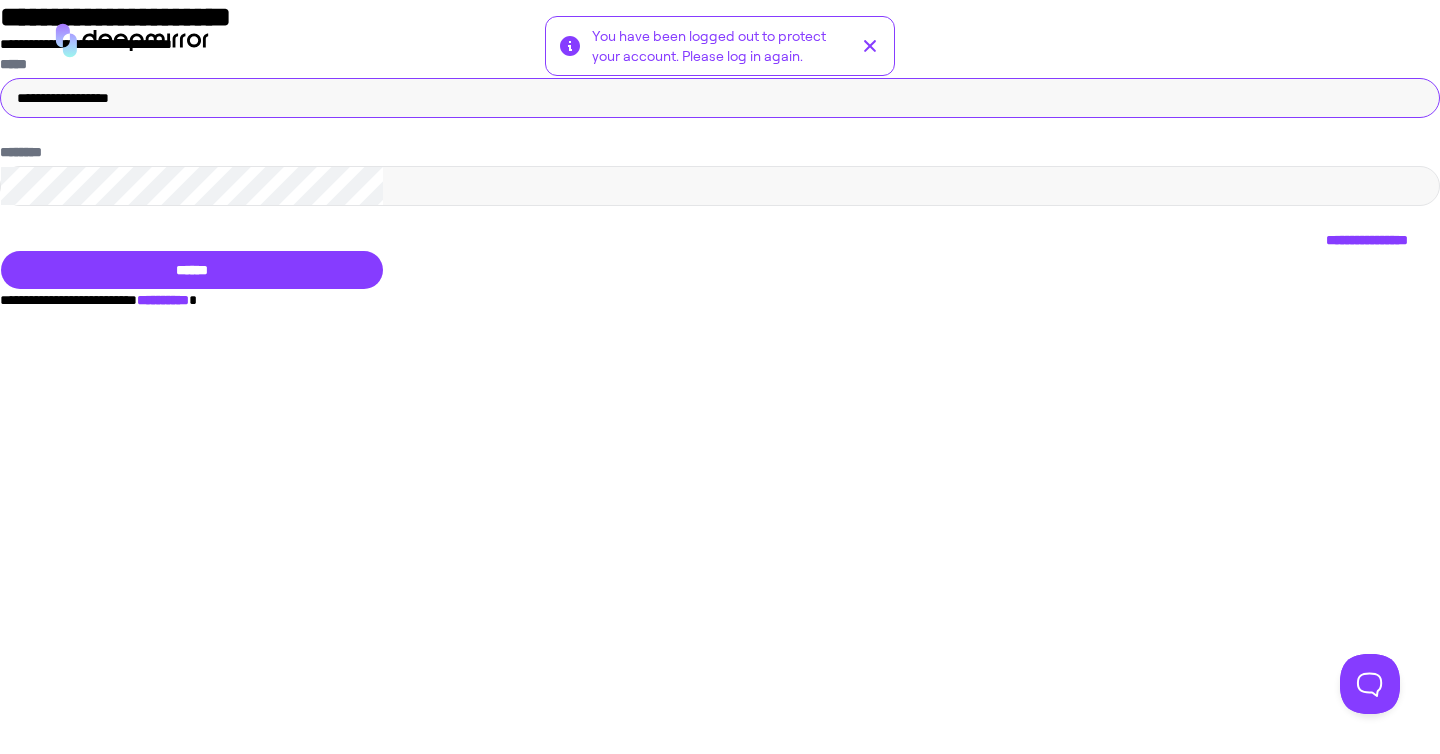 click on "**********" at bounding box center [720, 98] 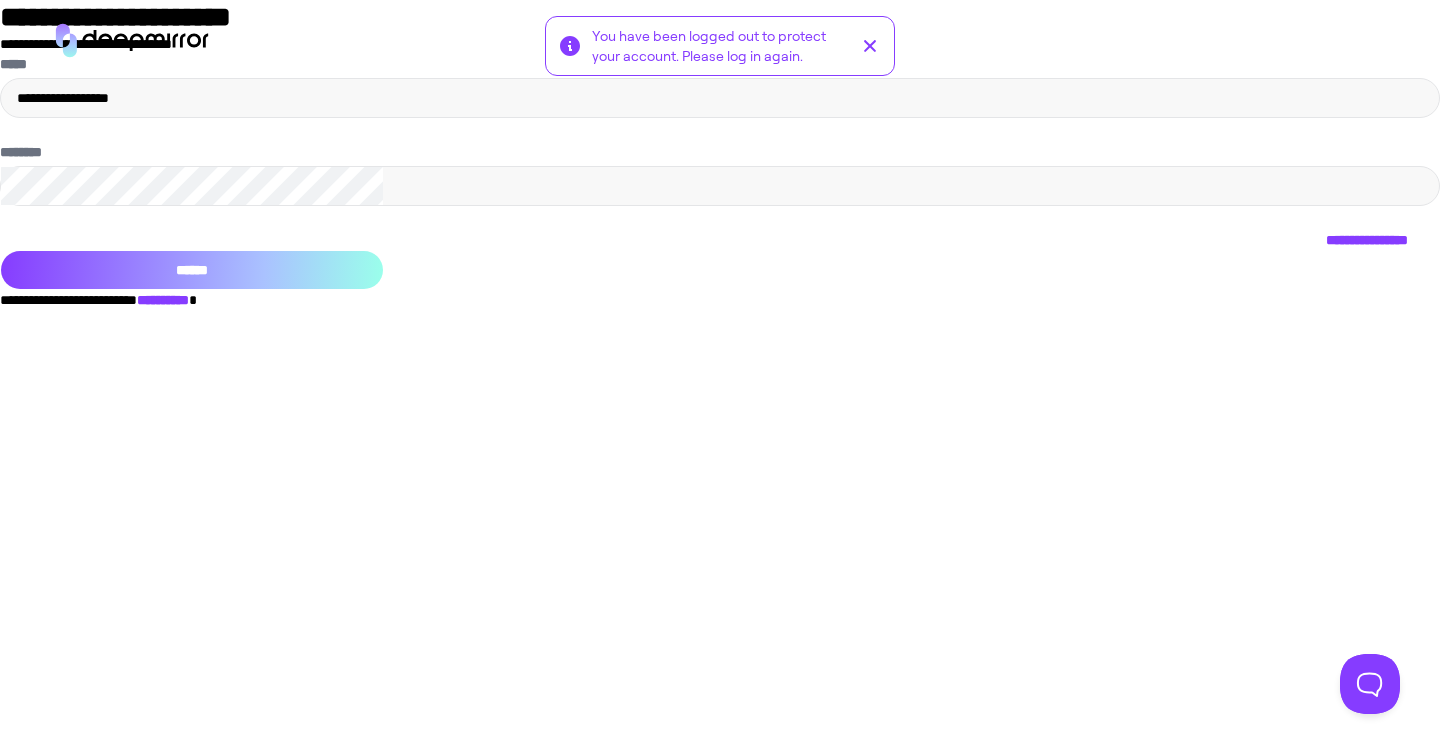 click on "******" at bounding box center [192, 270] 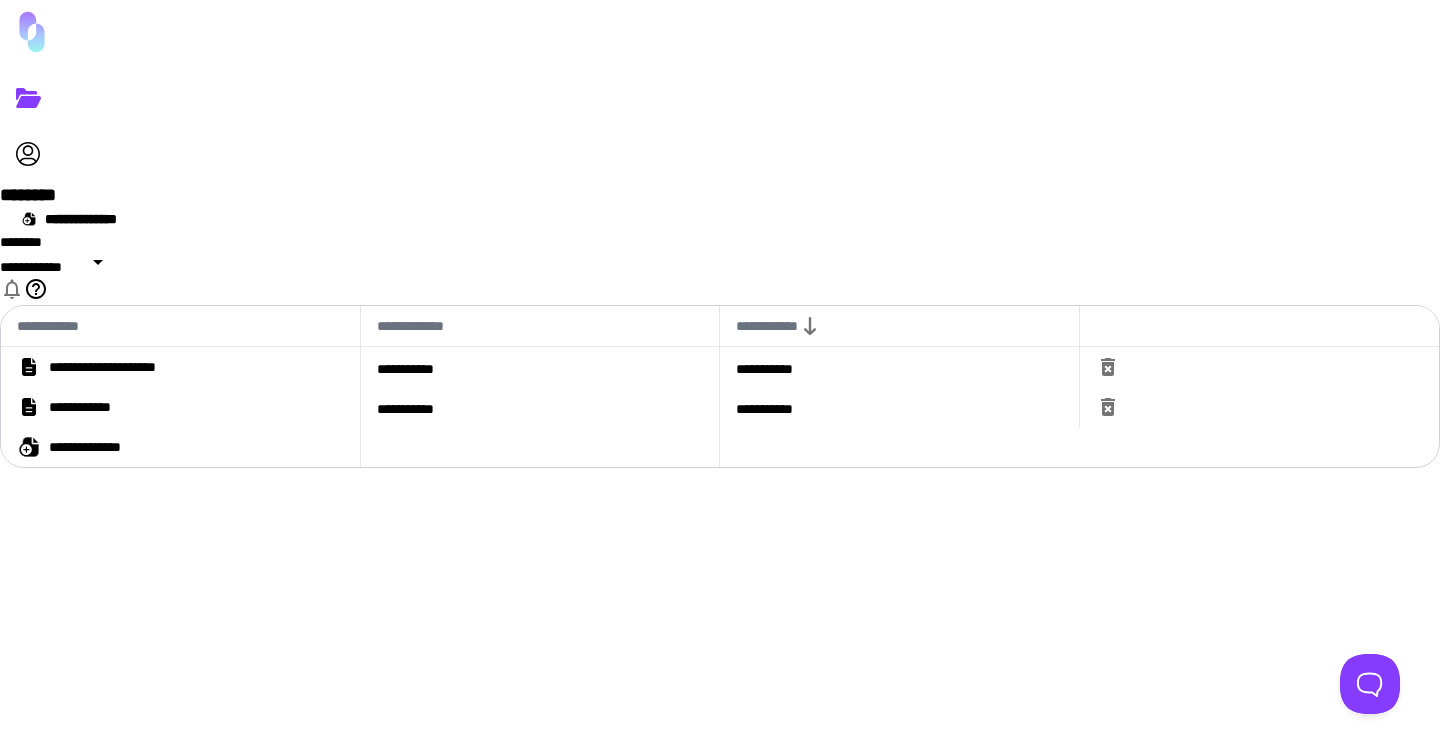 click on "**********" at bounding box center (133, 367) 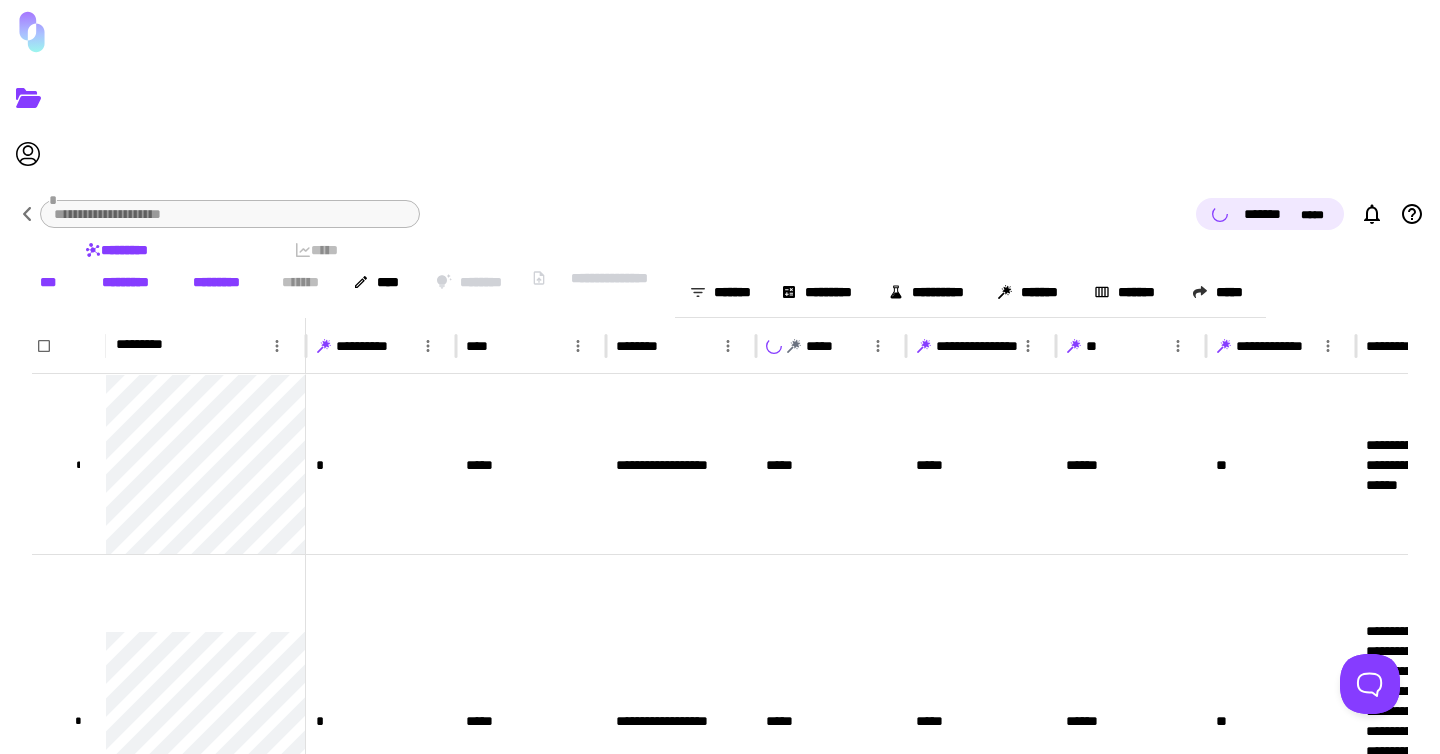 click on "[FIRST] [LAST]" at bounding box center [1286, 214] 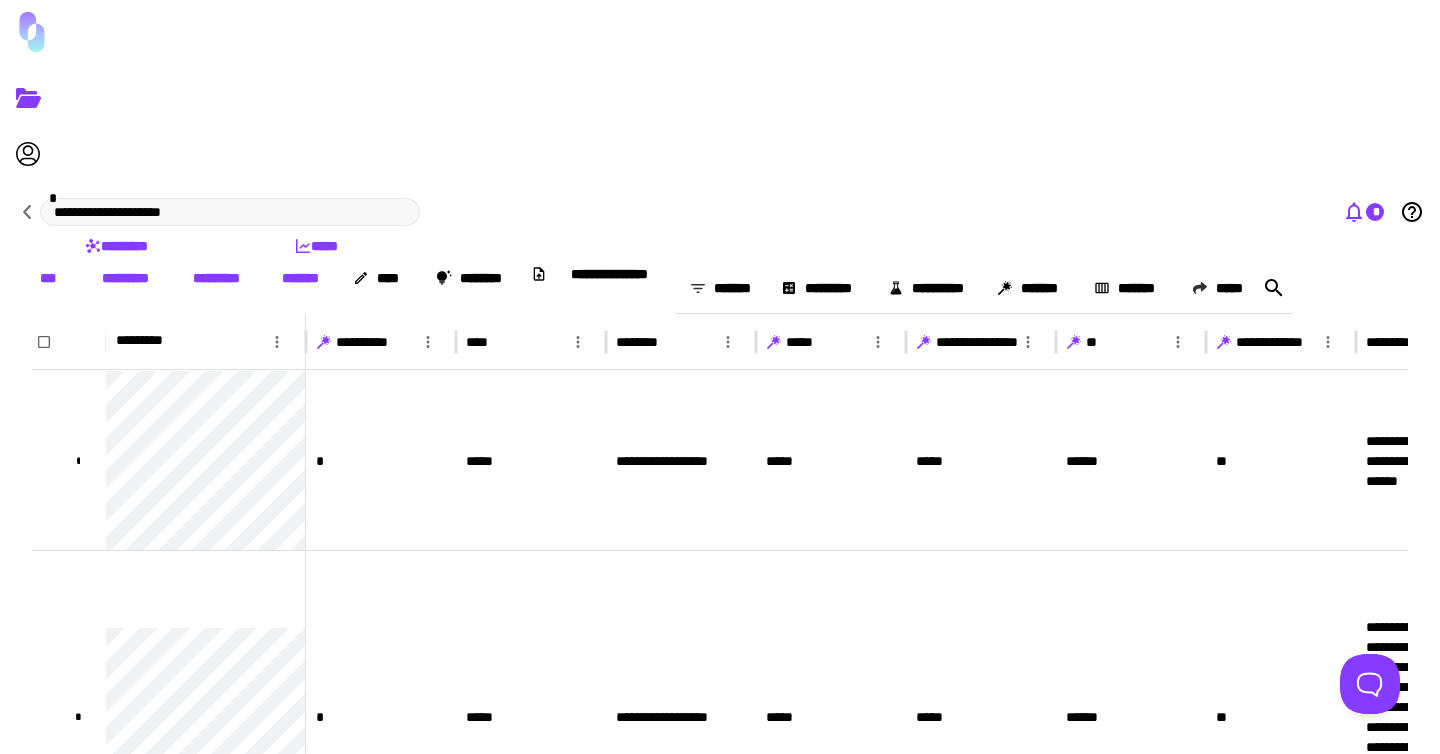 click on "*" at bounding box center [1375, 212] 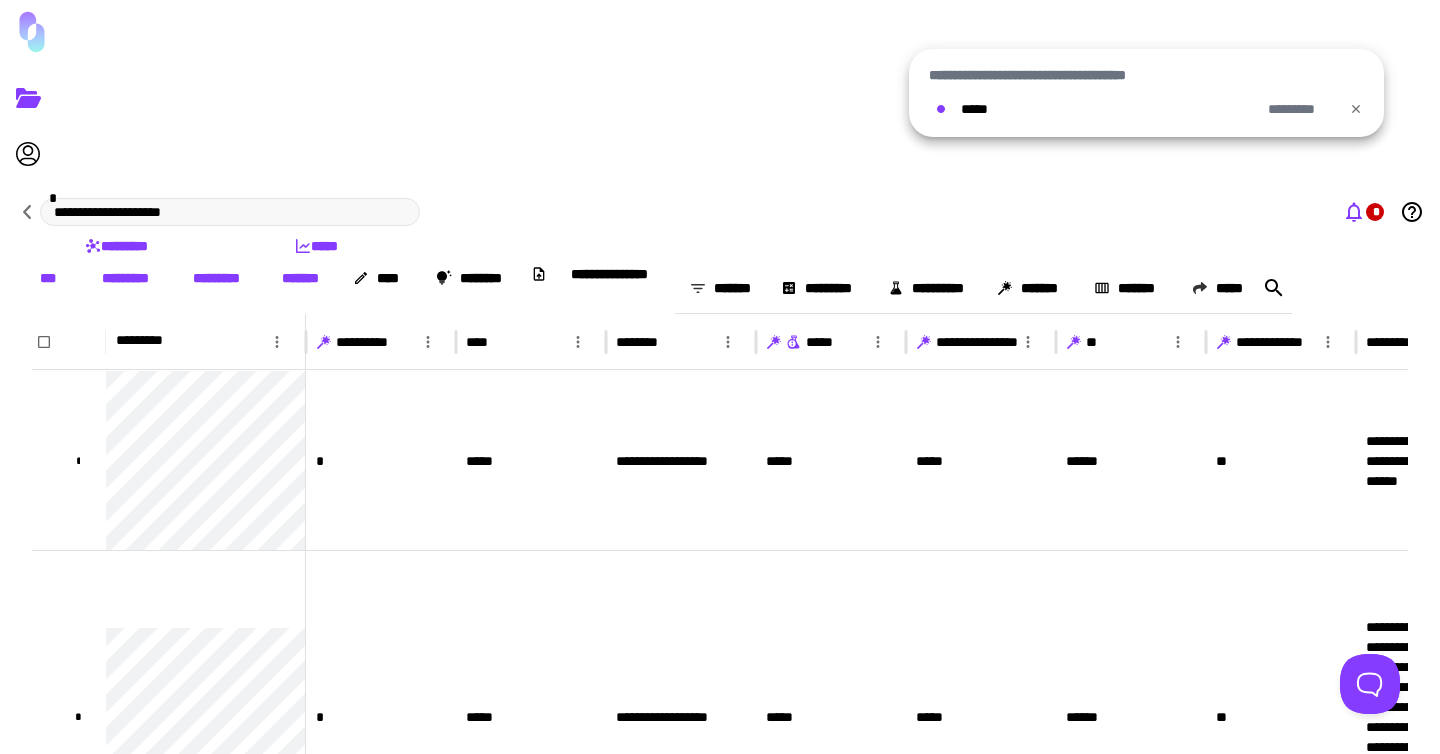 click on "*****" at bounding box center [1106, 109] 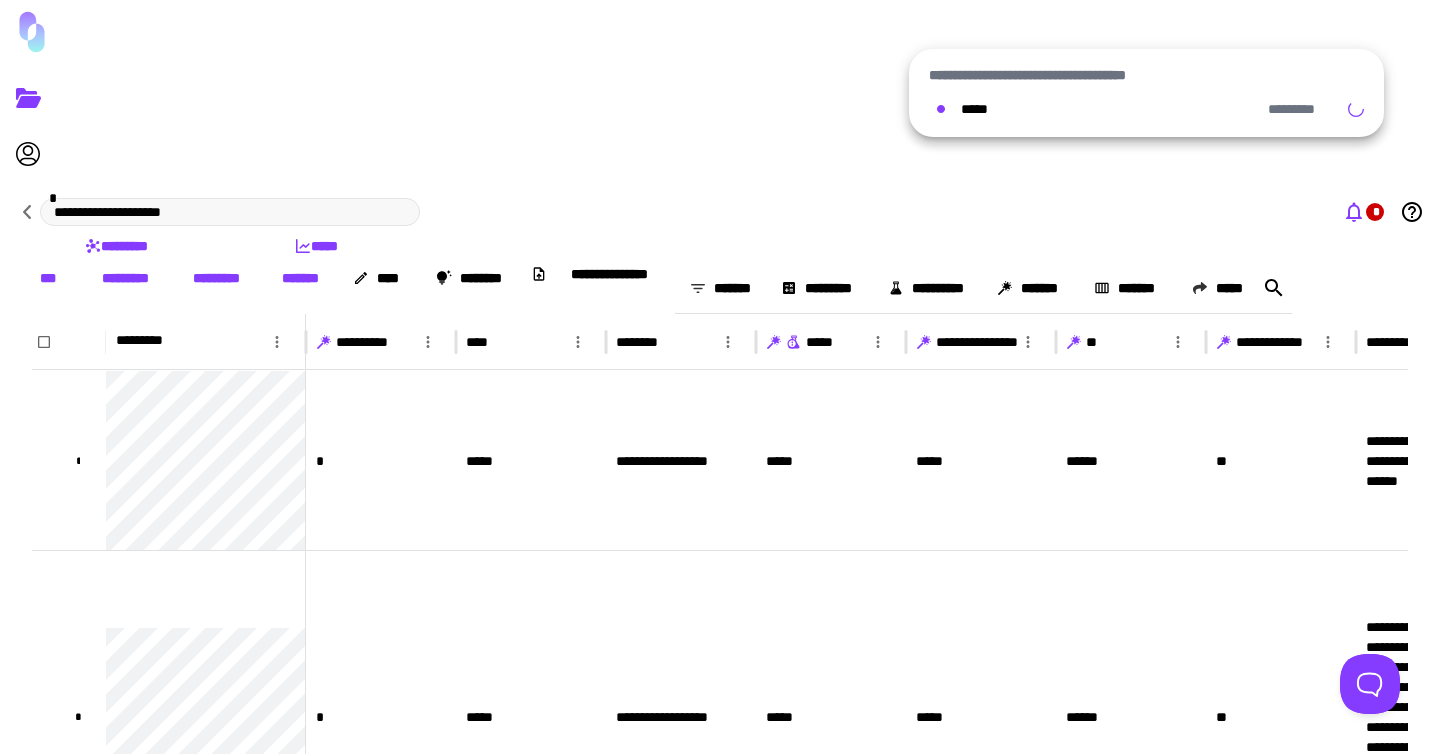click at bounding box center (720, 377) 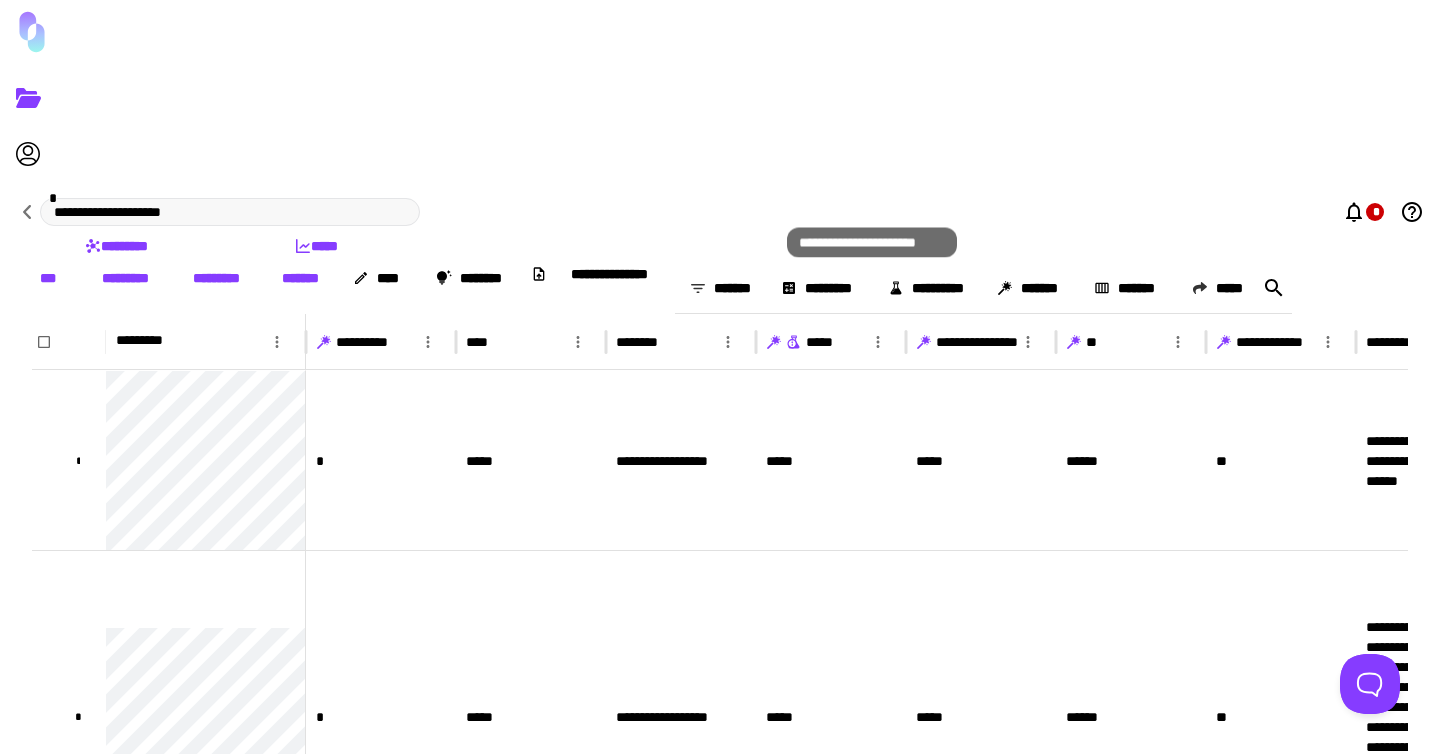 click at bounding box center [792, 343] 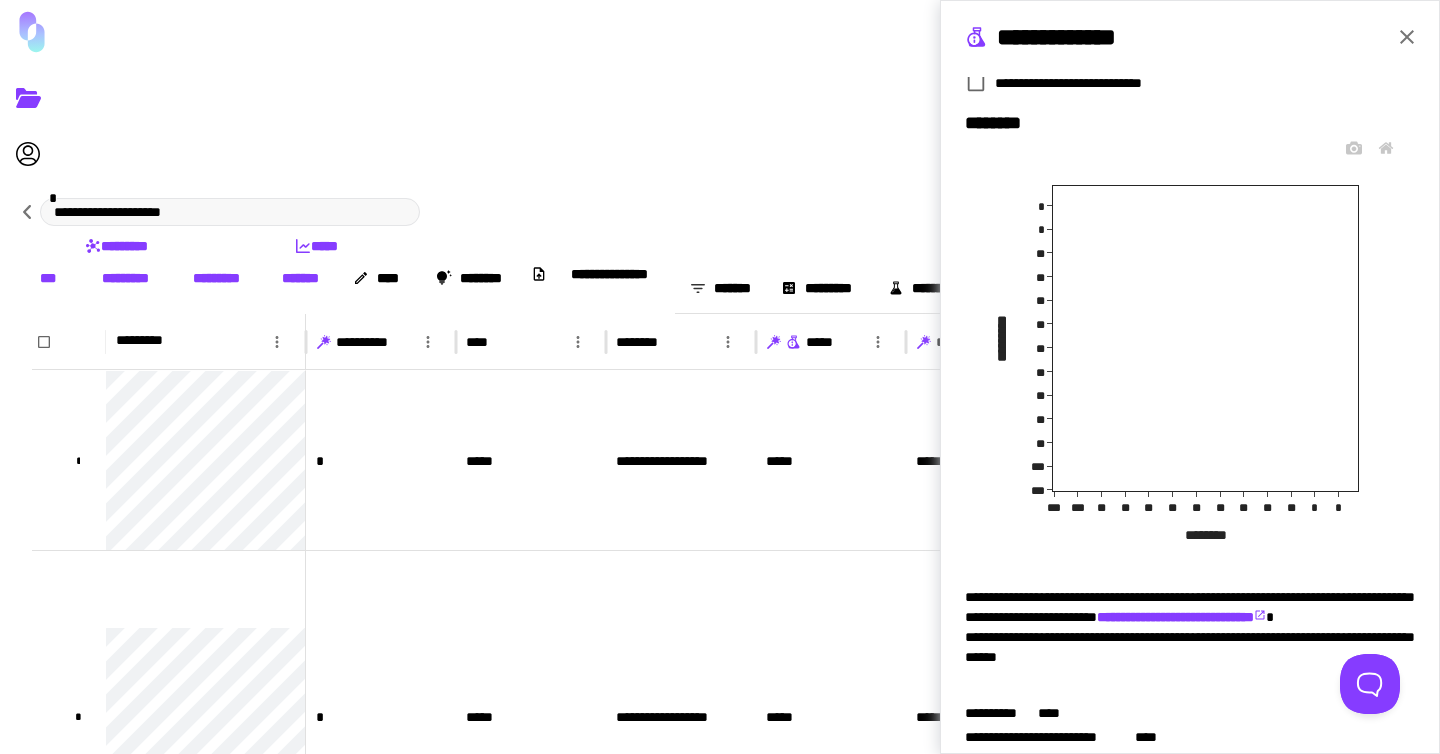 scroll, scrollTop: 305, scrollLeft: 0, axis: vertical 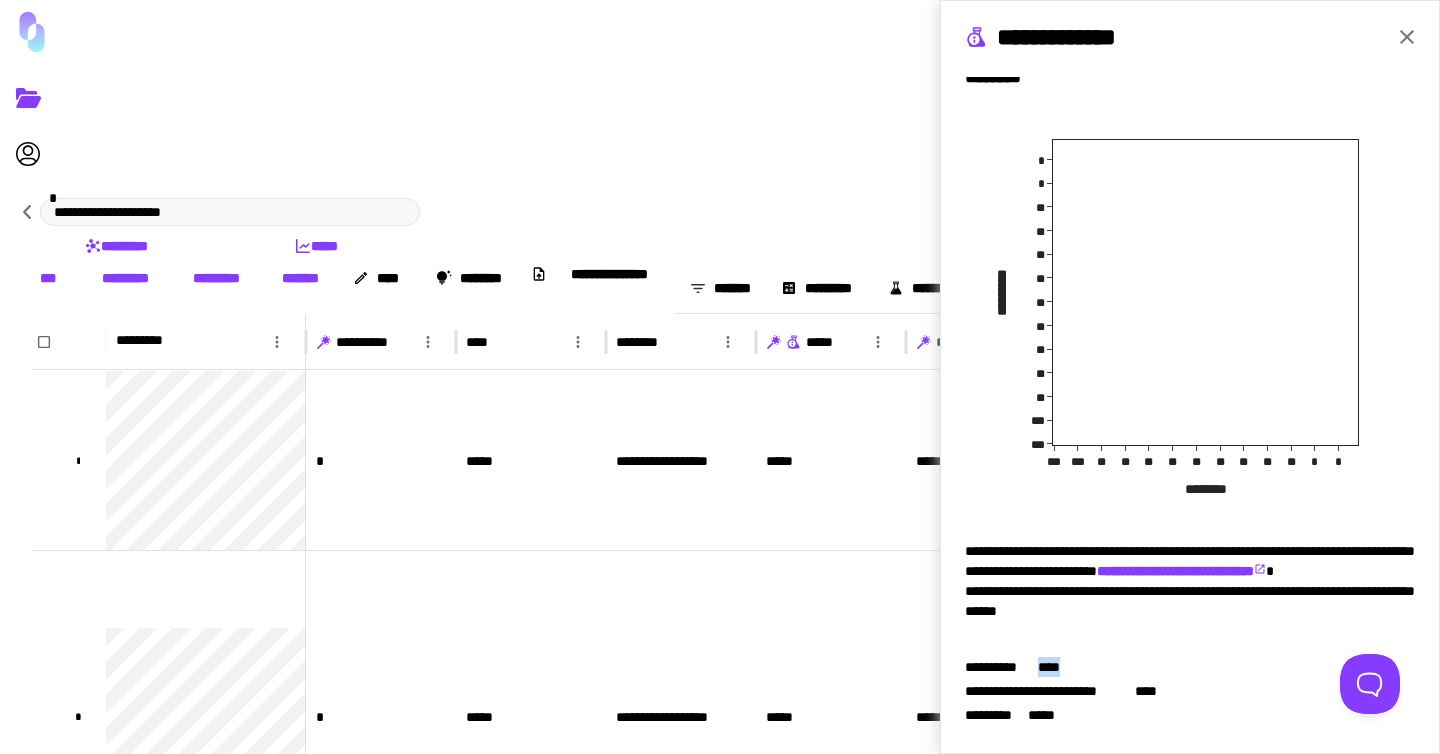 drag, startPoint x: 1038, startPoint y: 670, endPoint x: 1075, endPoint y: 670, distance: 37 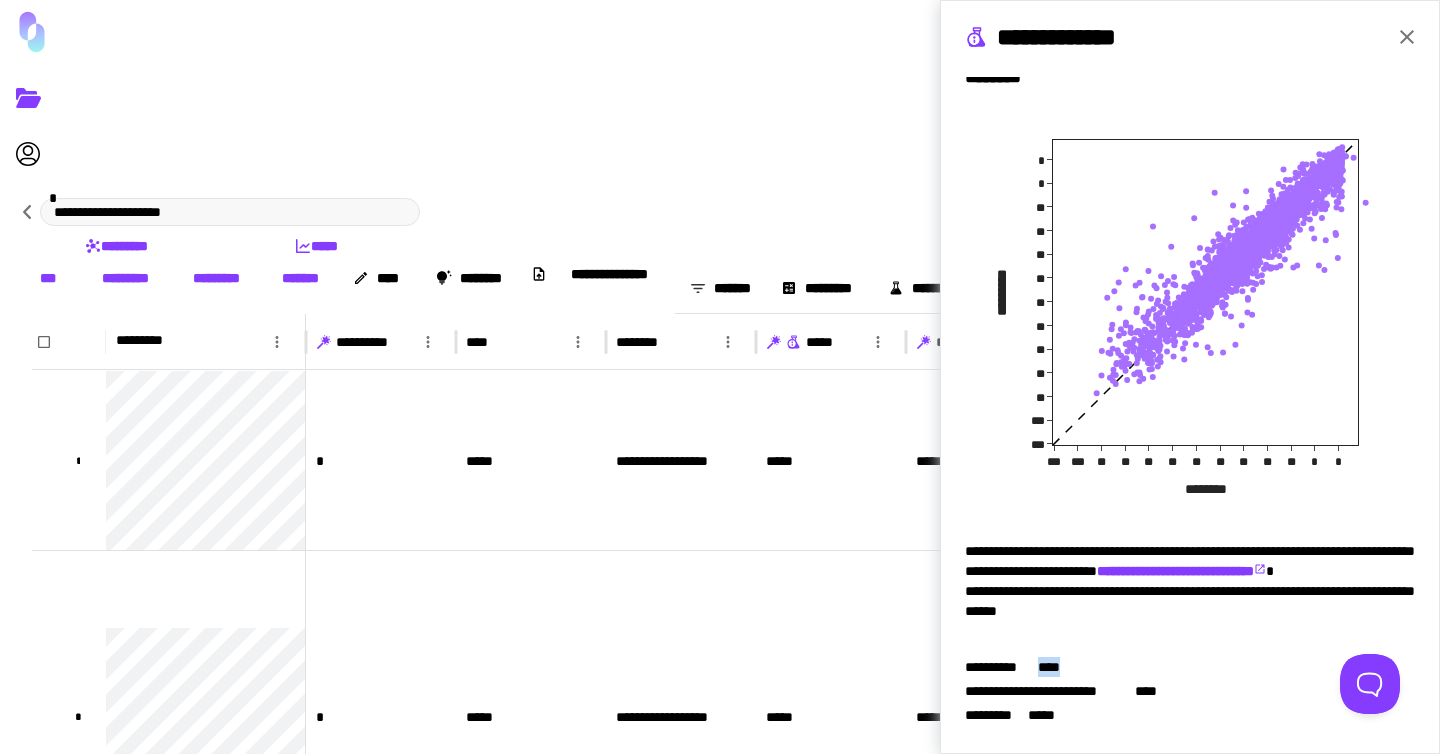 click on "**********" at bounding box center [1190, 669] 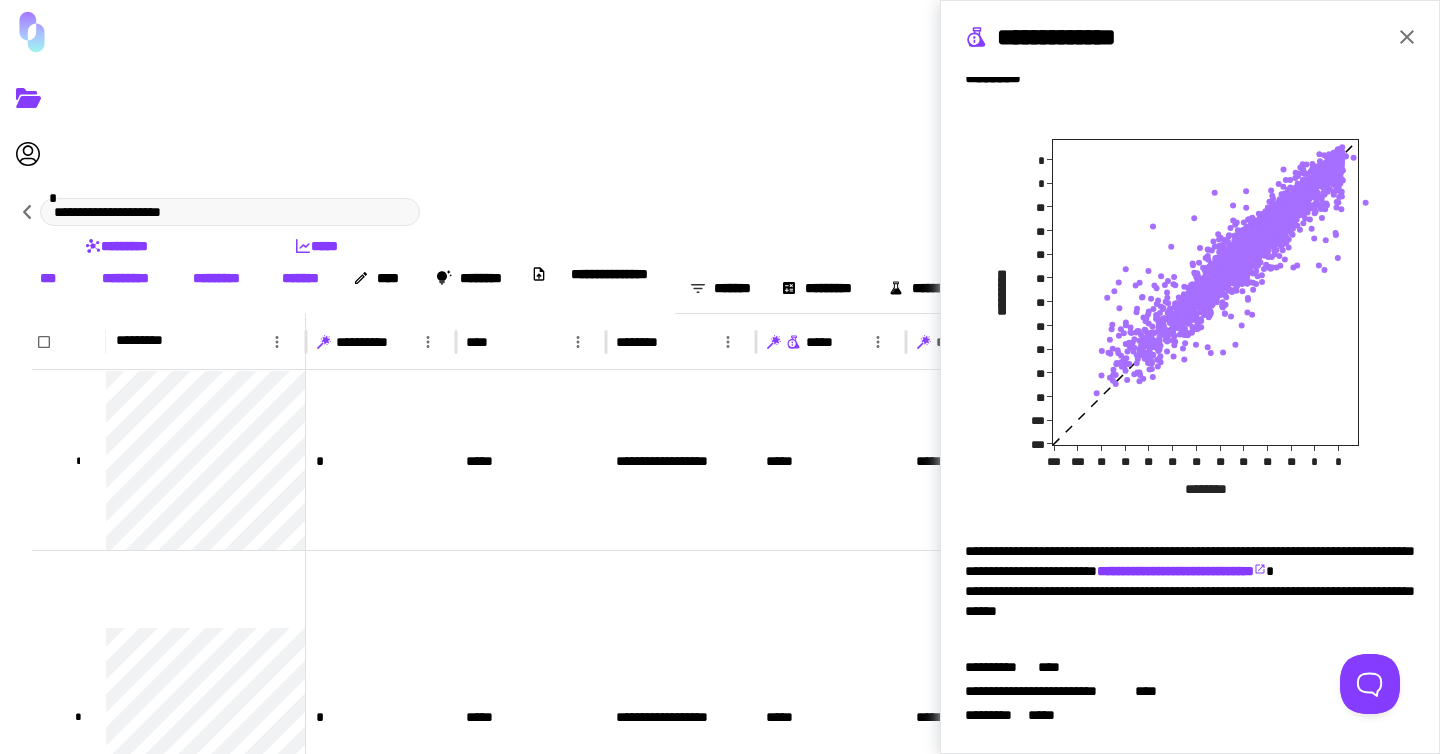 click on "[EMAIL]" at bounding box center [1181, 571] 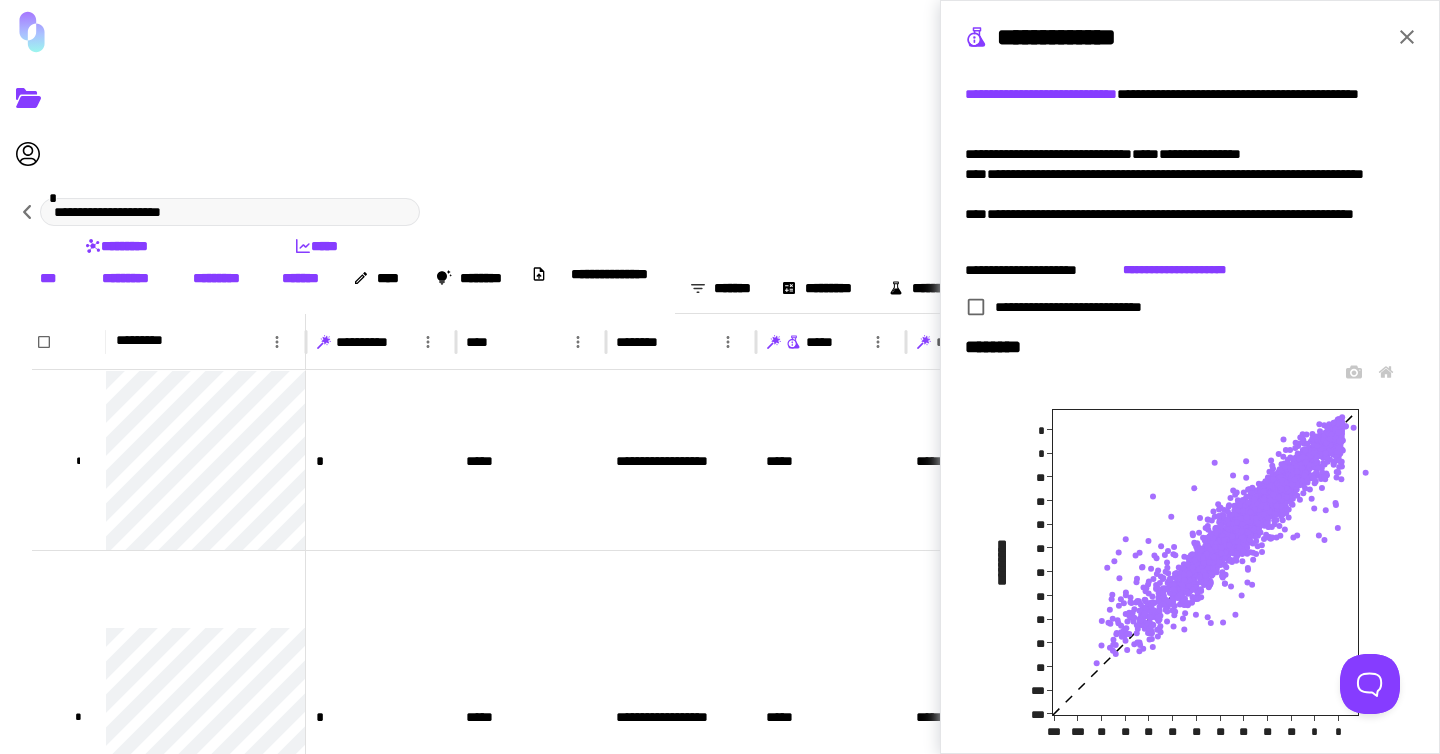 scroll, scrollTop: 36, scrollLeft: 0, axis: vertical 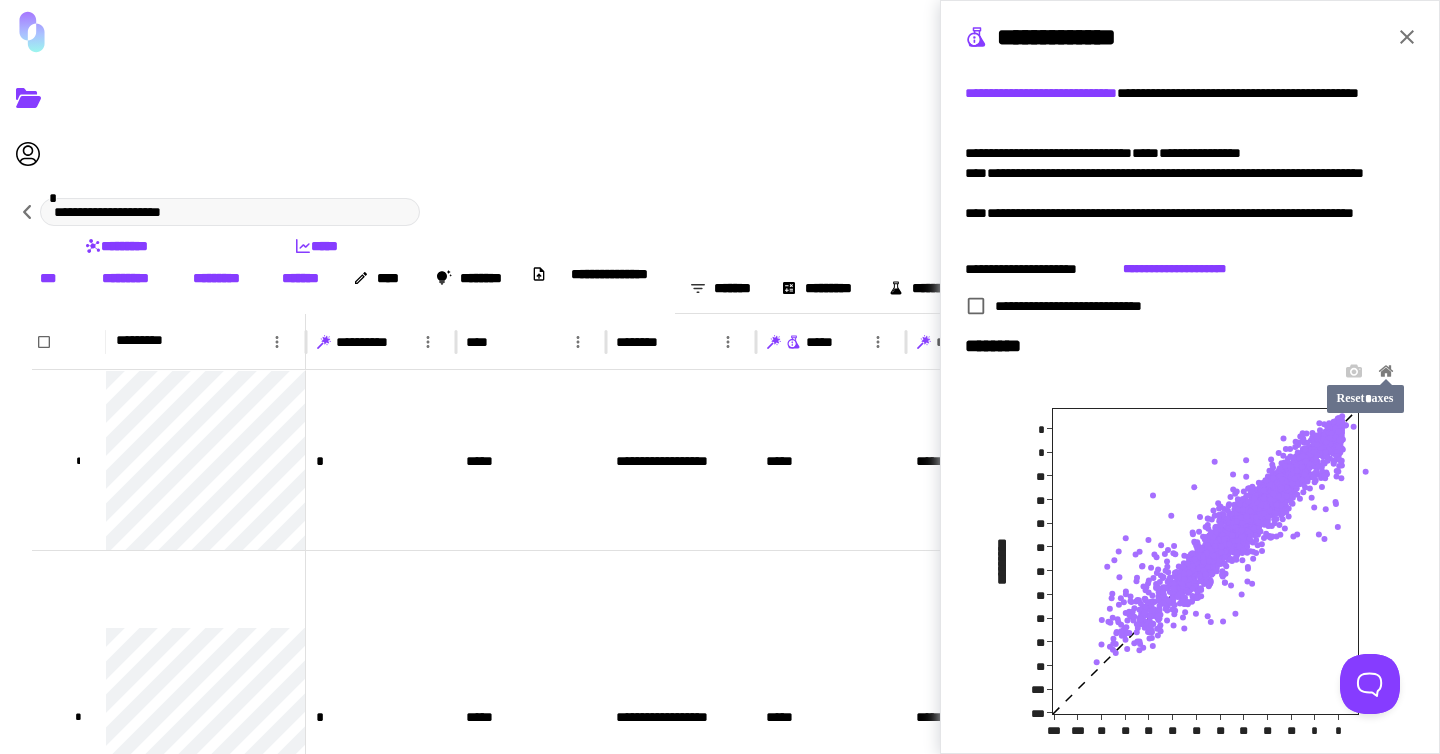 click at bounding box center (1354, 371) 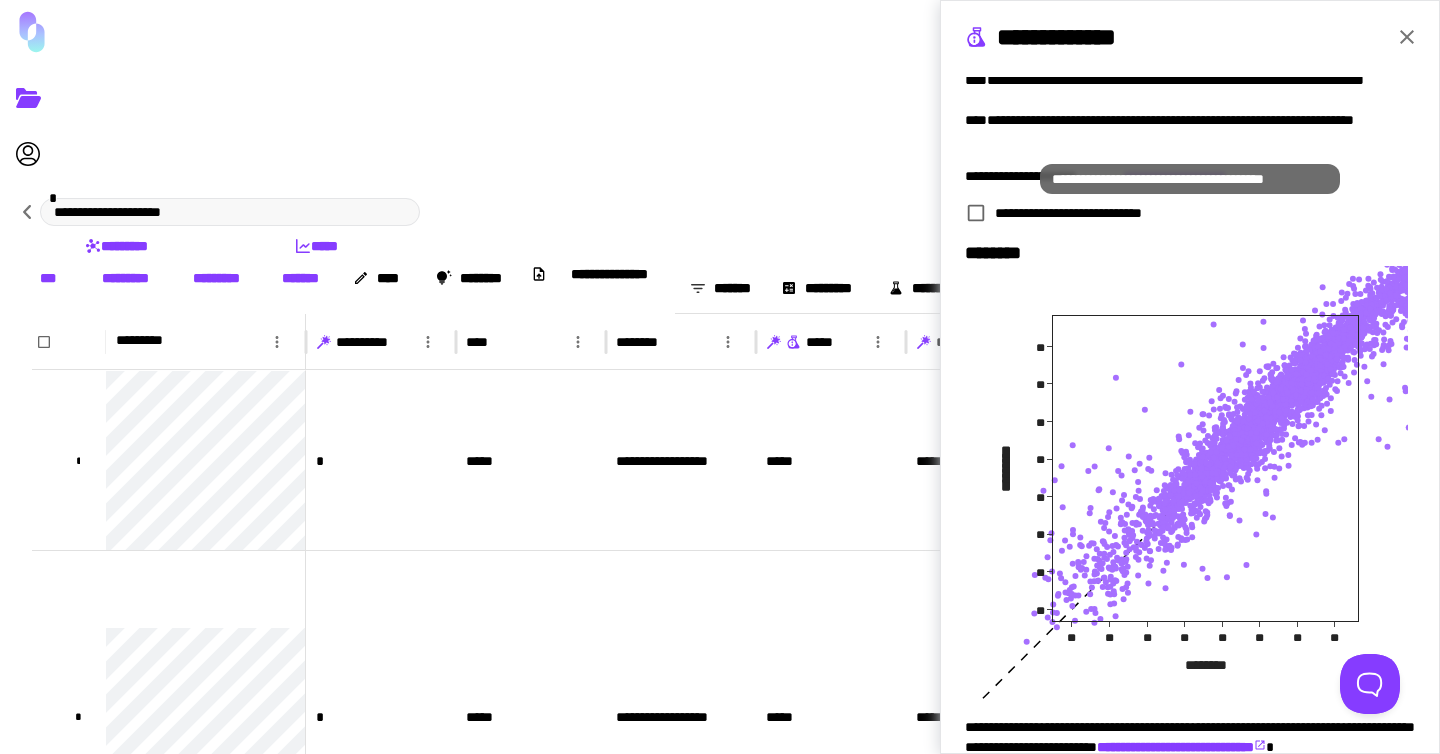 scroll, scrollTop: 31, scrollLeft: 0, axis: vertical 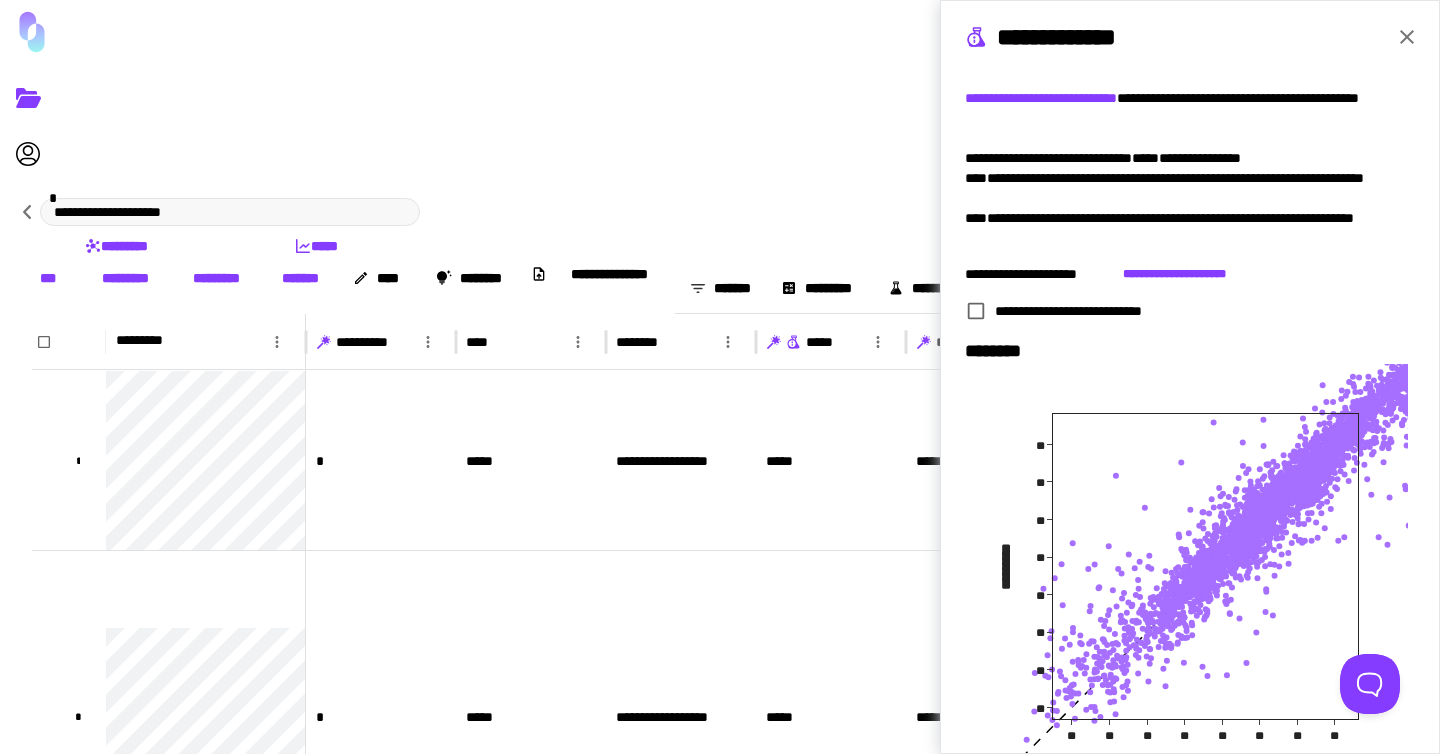 click on "**********" at bounding box center [1041, 98] 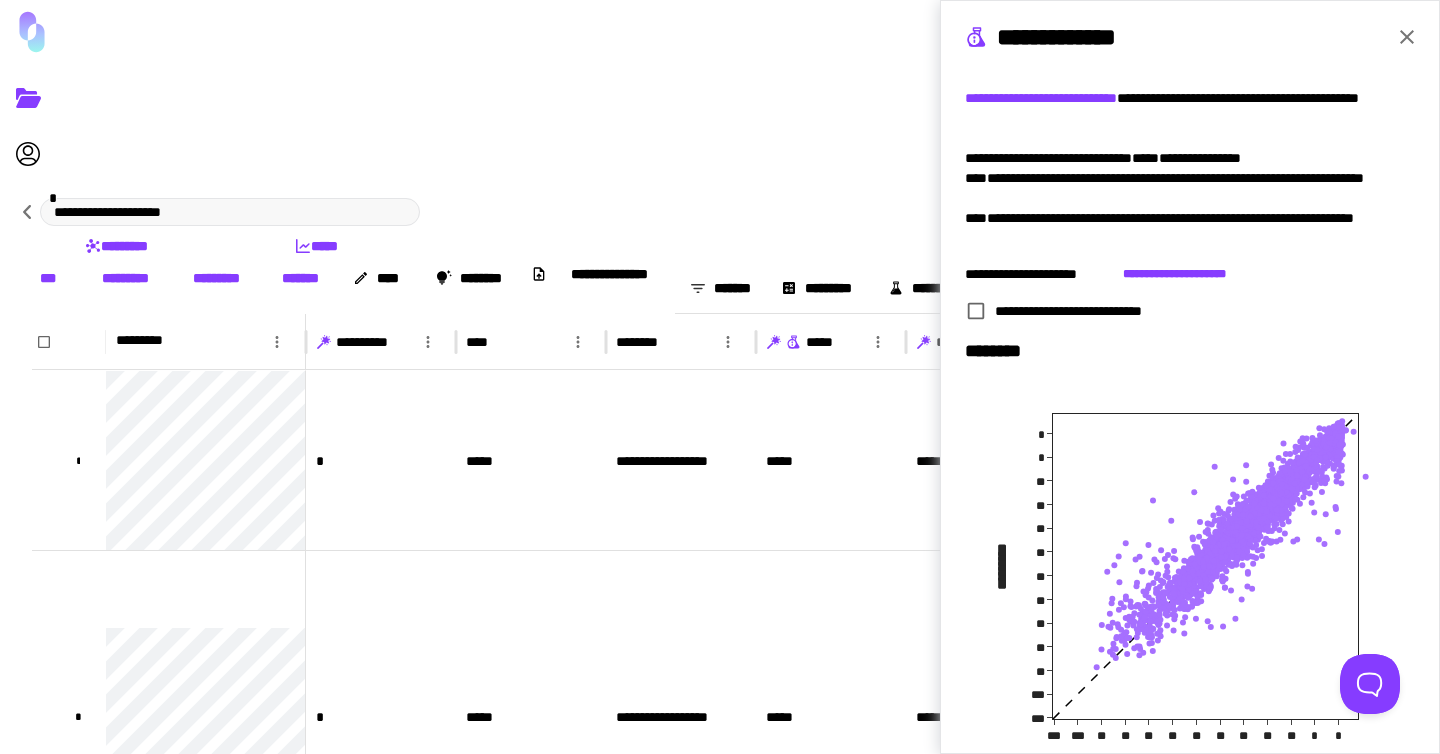 click on "**********" at bounding box center [1173, 274] 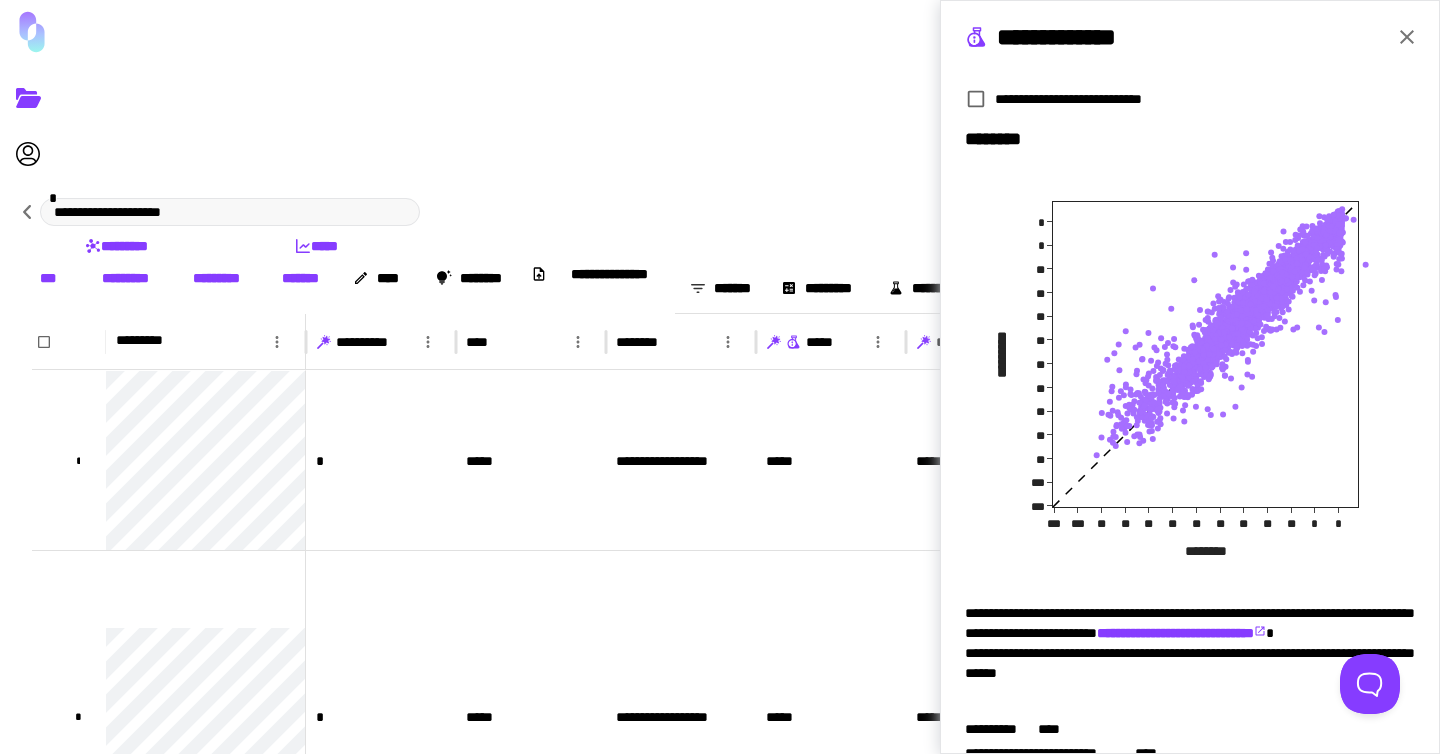 scroll, scrollTop: 305, scrollLeft: 0, axis: vertical 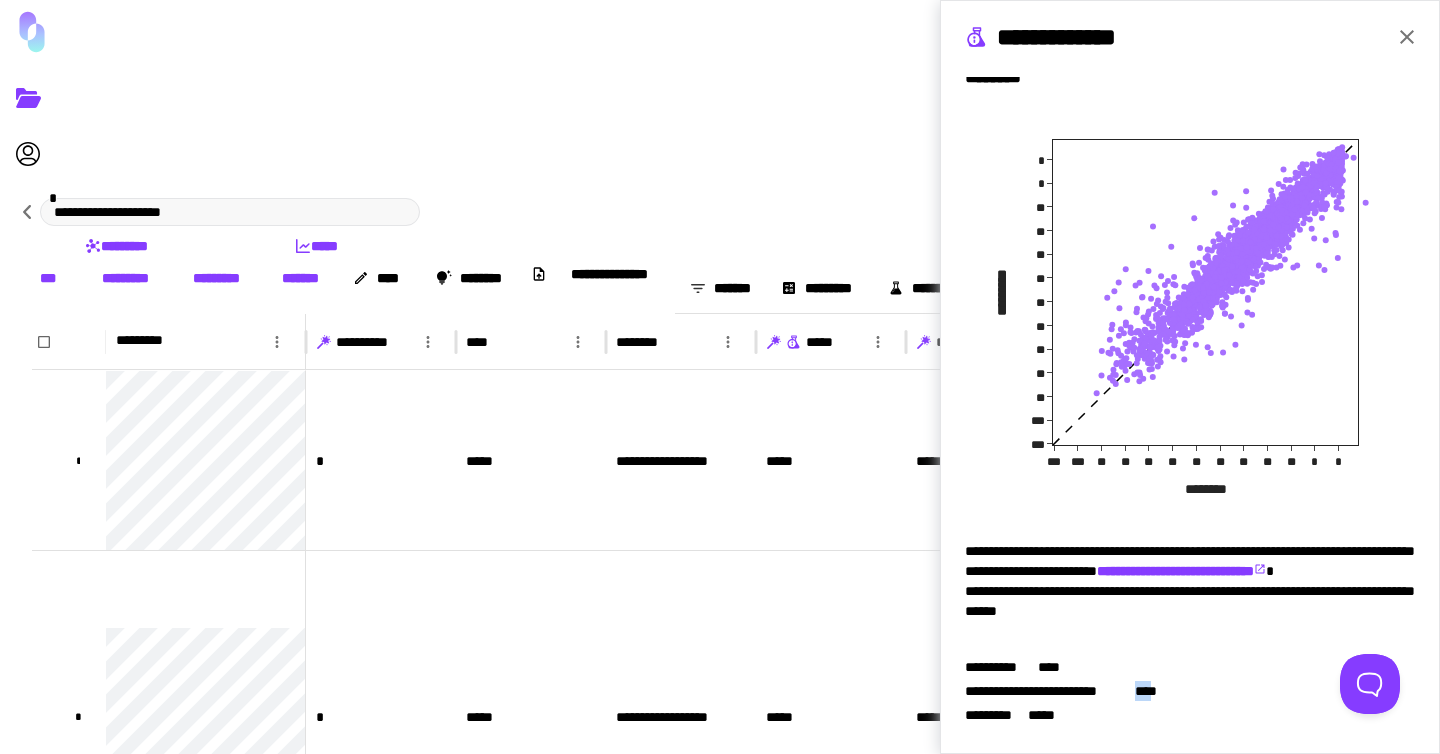 drag, startPoint x: 1134, startPoint y: 695, endPoint x: 1156, endPoint y: 694, distance: 22.022715 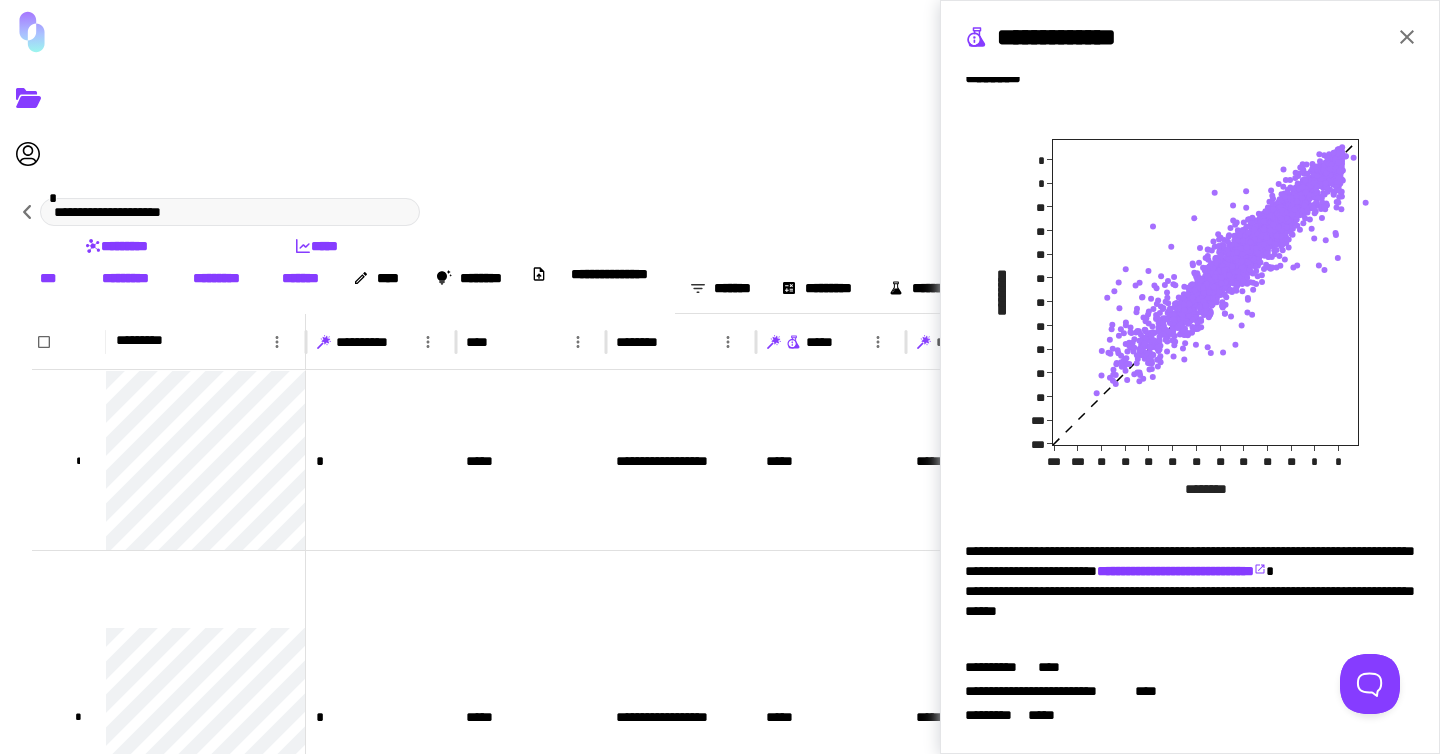 click on "[FIRST] [LAST]" at bounding box center (1190, 693) 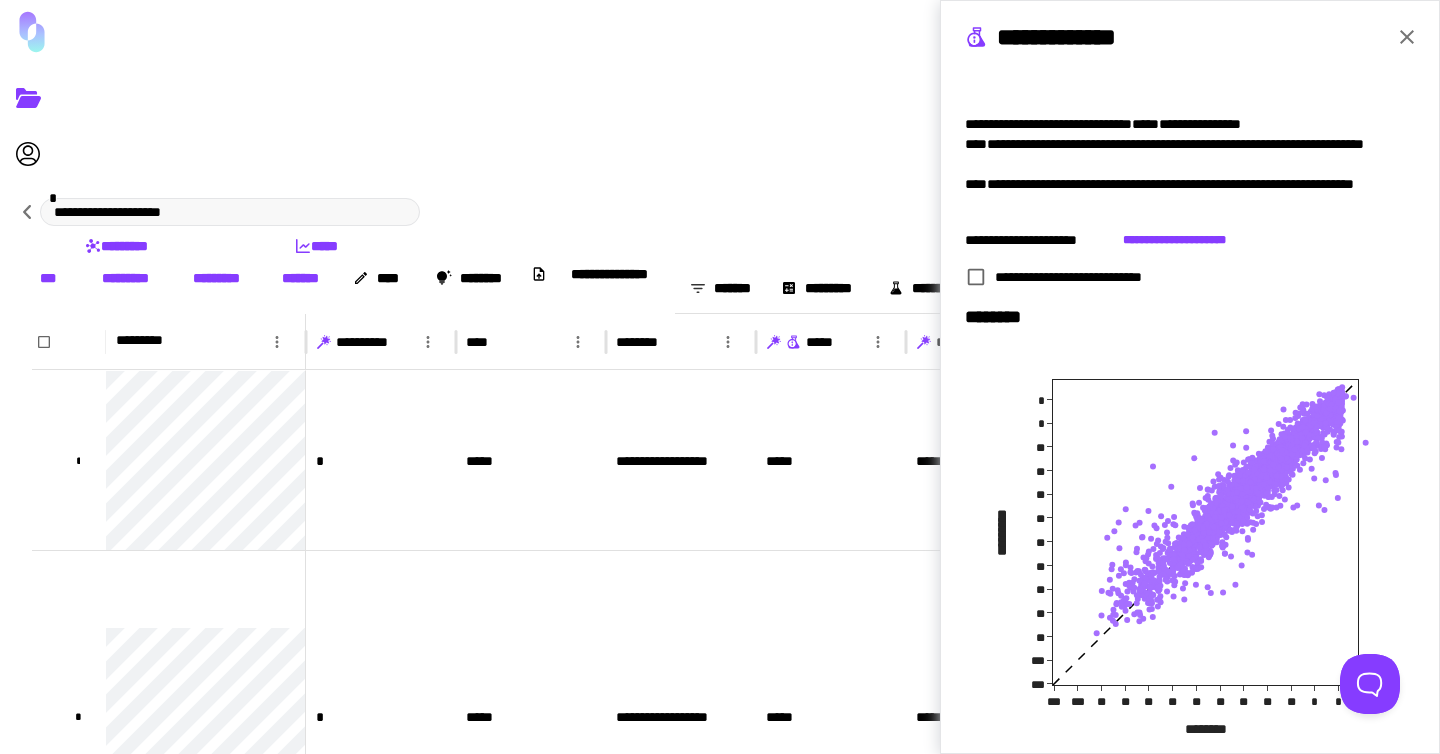 scroll, scrollTop: 91, scrollLeft: 0, axis: vertical 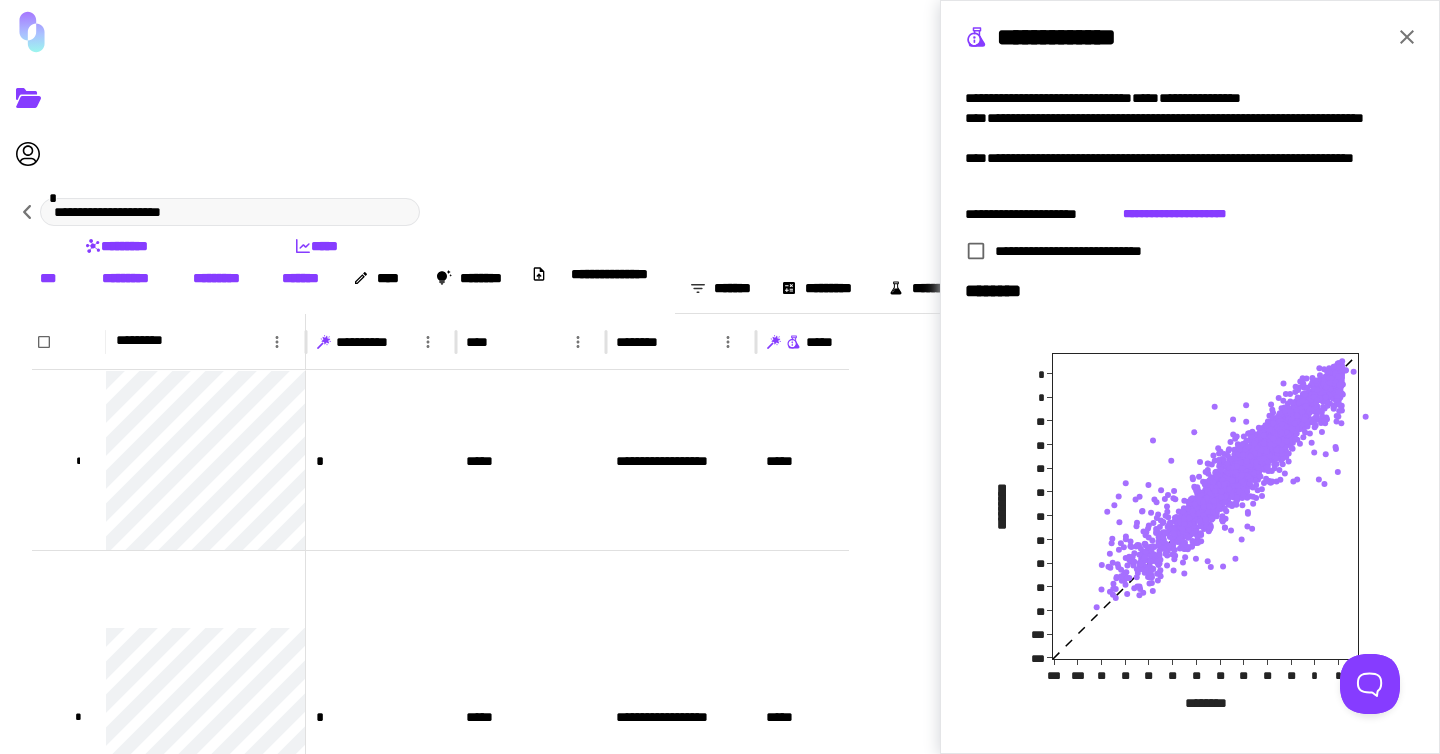click on "*****" at bounding box center [531, 716] 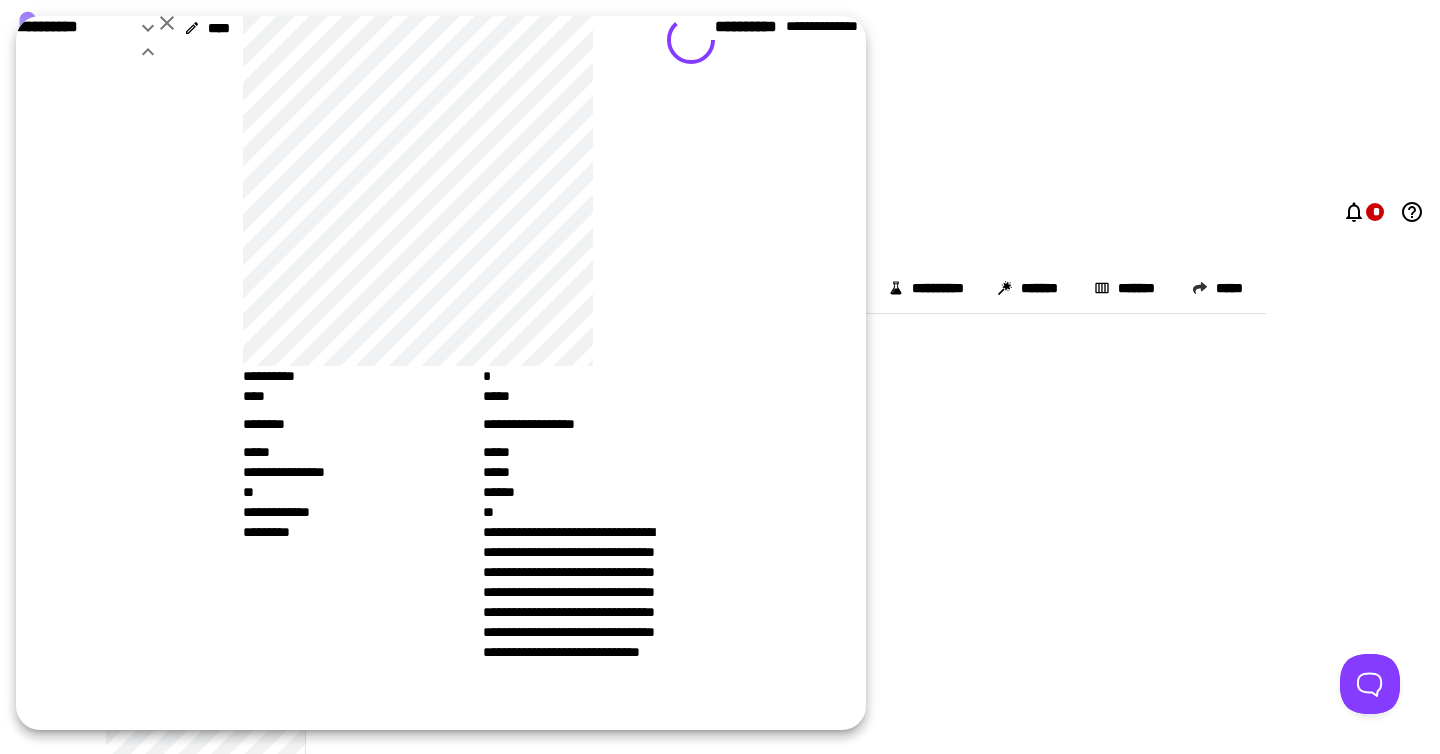 scroll, scrollTop: 0, scrollLeft: 0, axis: both 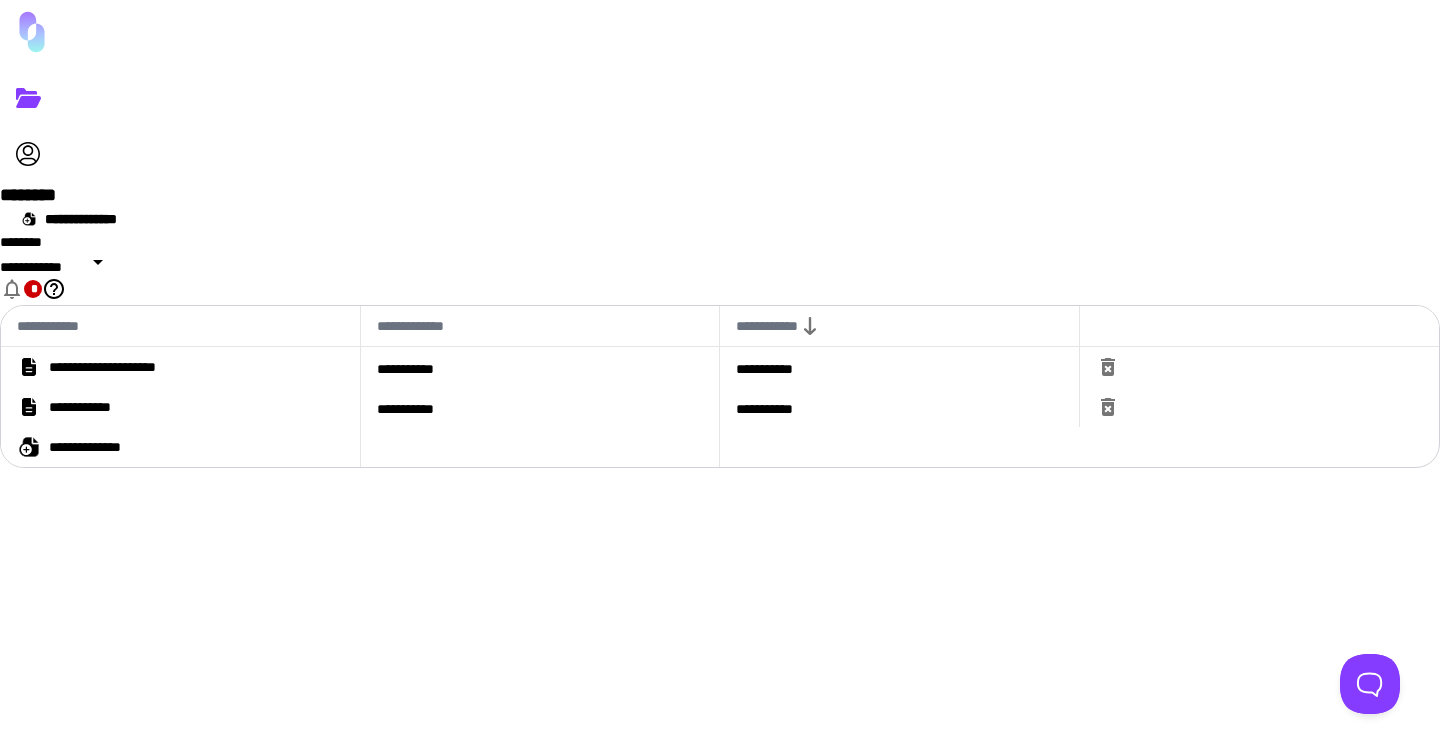 click on "**********" at bounding box center (133, 367) 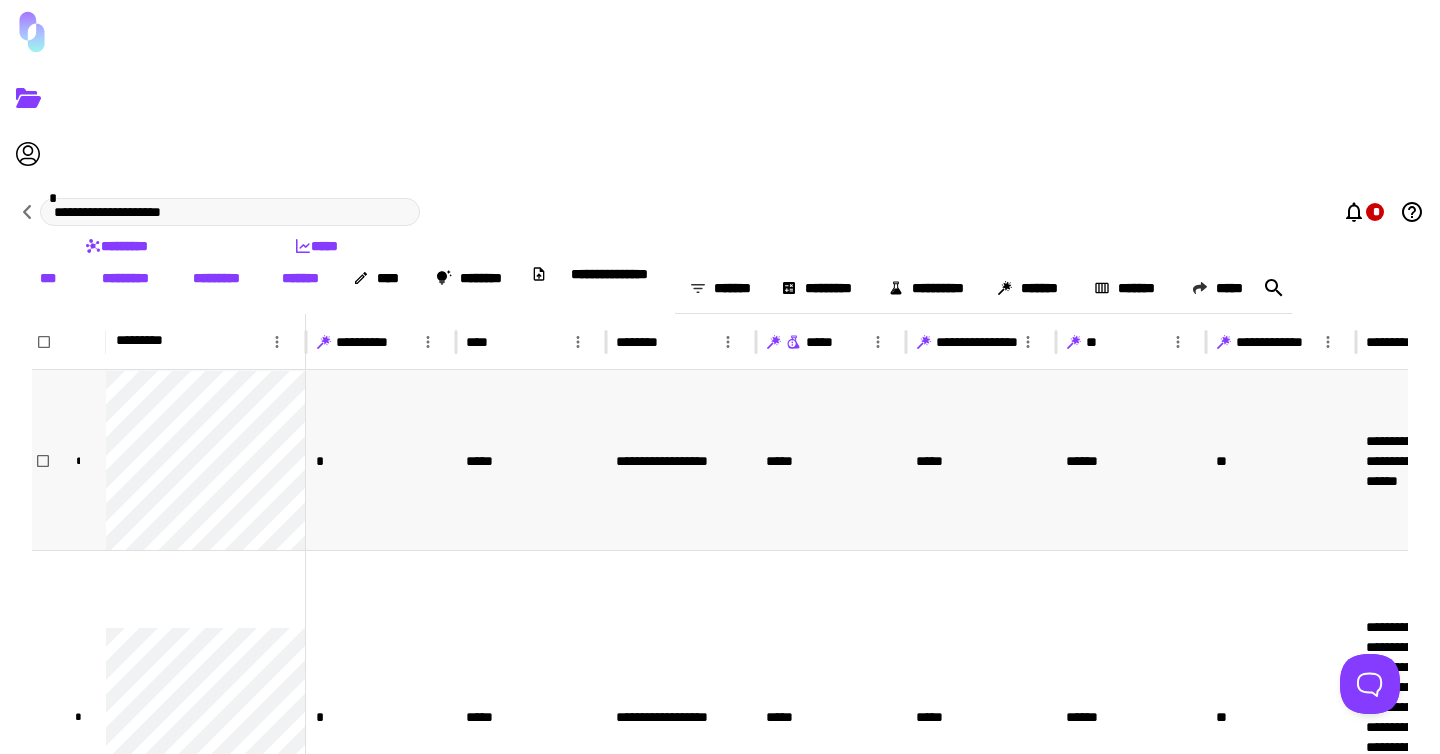 scroll, scrollTop: 458, scrollLeft: 0, axis: vertical 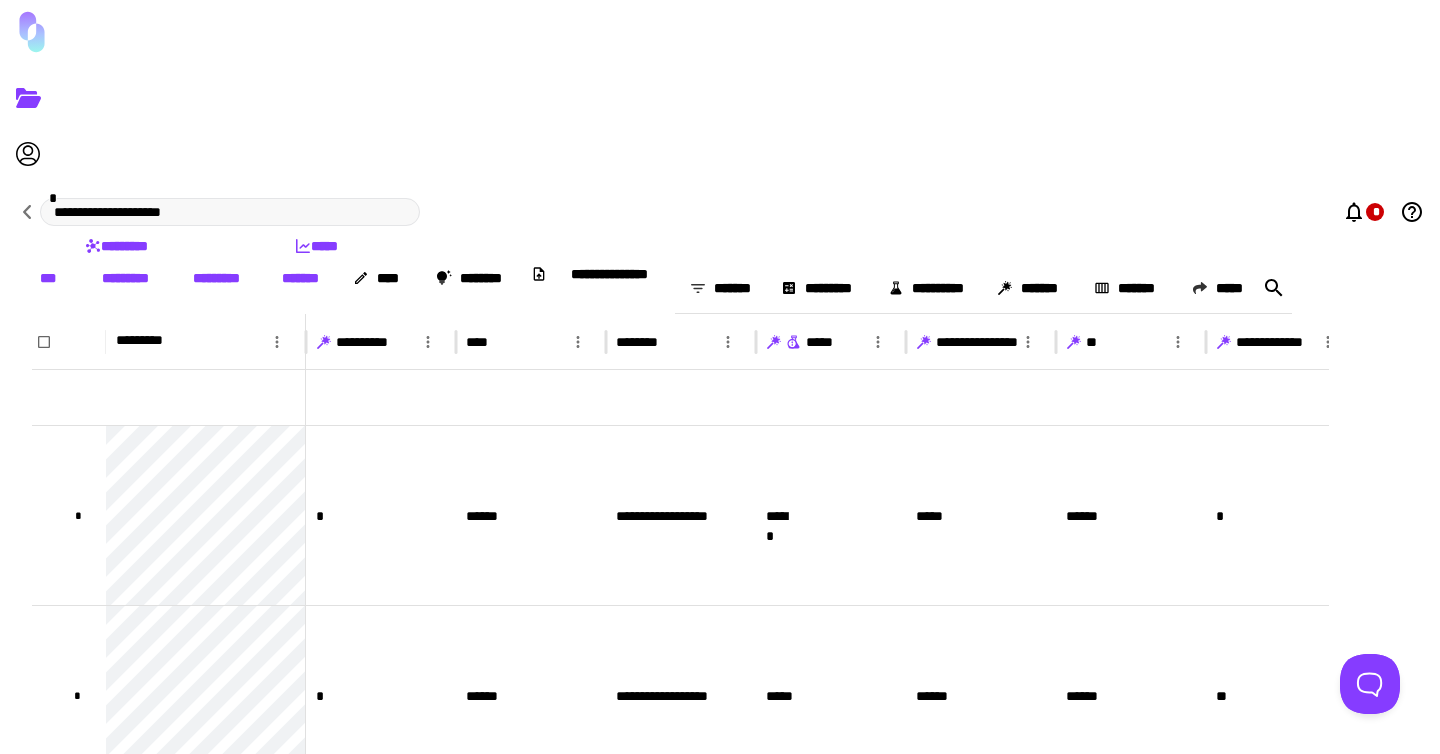click at bounding box center (794, 342) 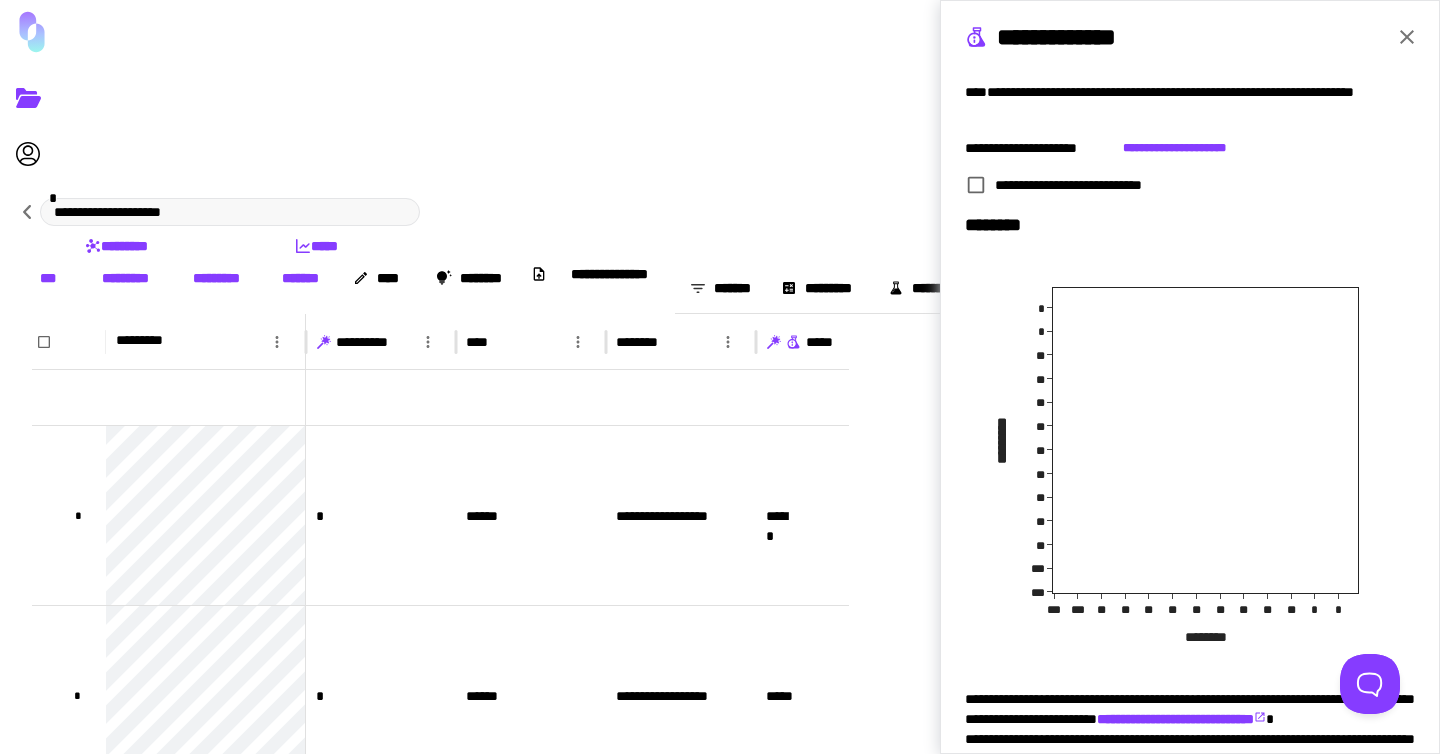 scroll, scrollTop: 238, scrollLeft: 0, axis: vertical 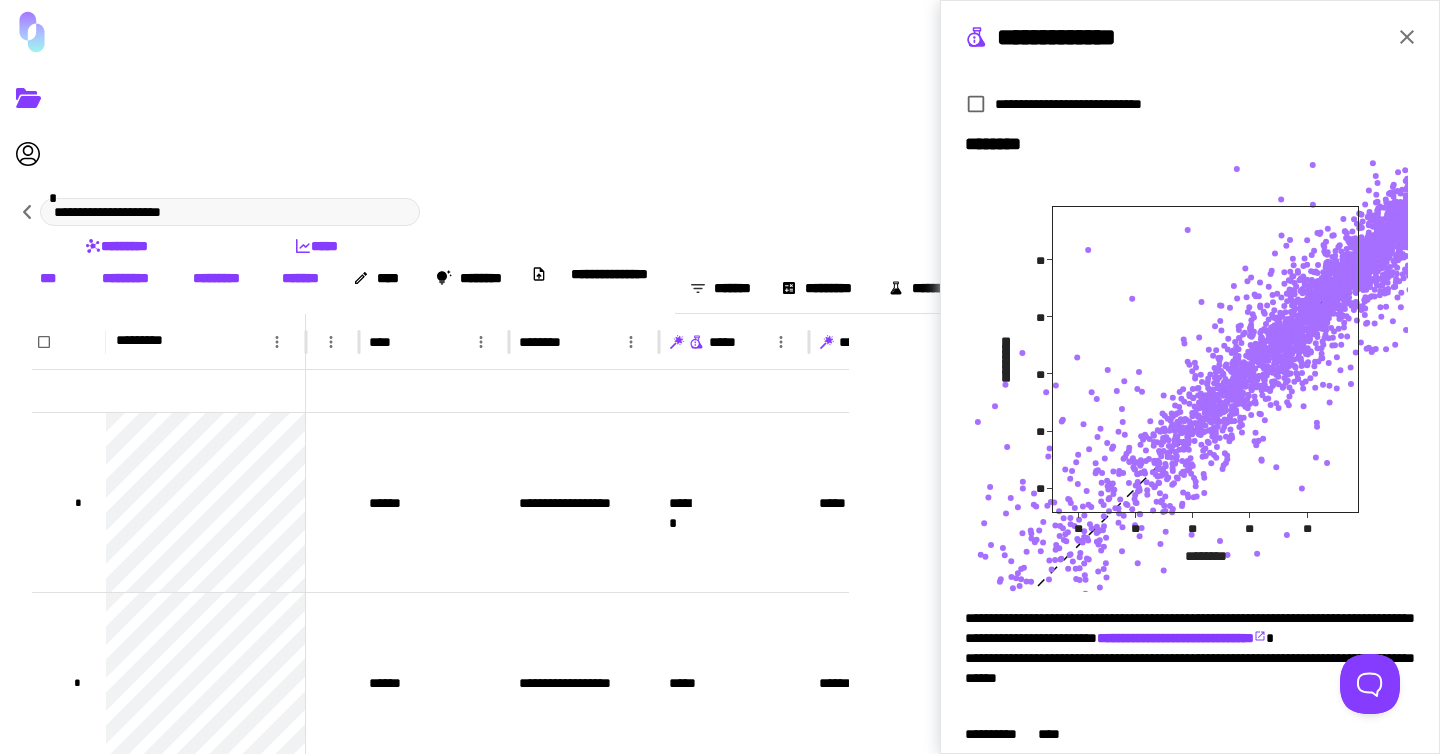 click on "**********" at bounding box center (584, 245) 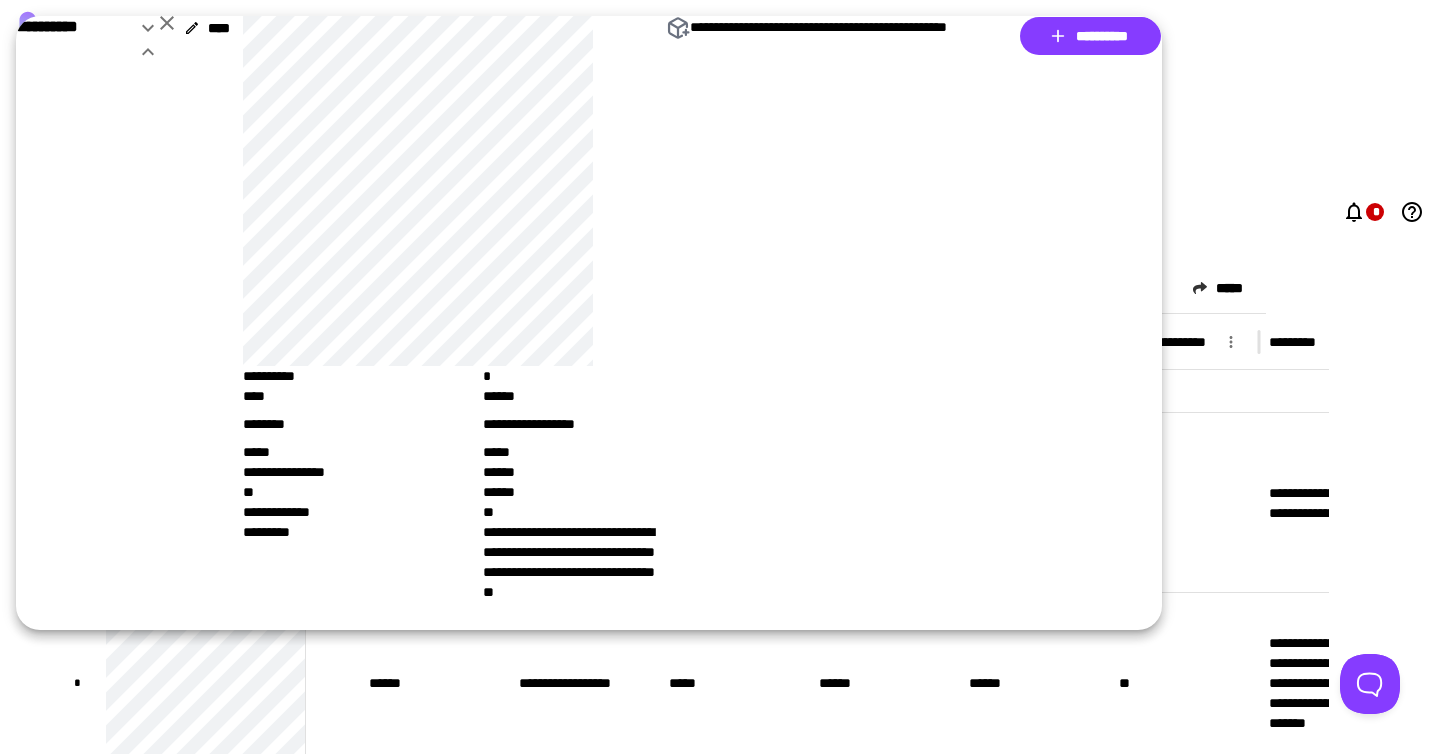 click on "**********" at bounding box center (914, 323) 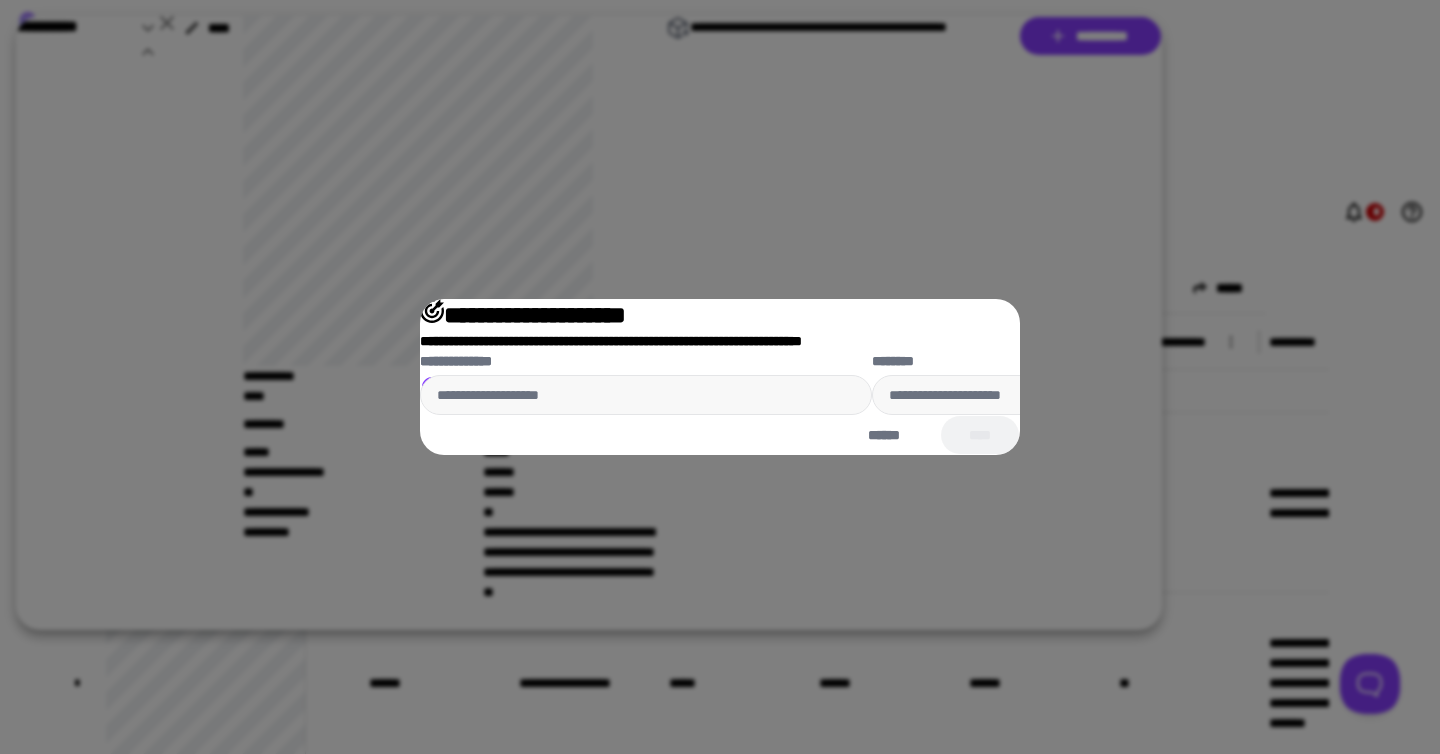 click on "**********" at bounding box center [720, 377] 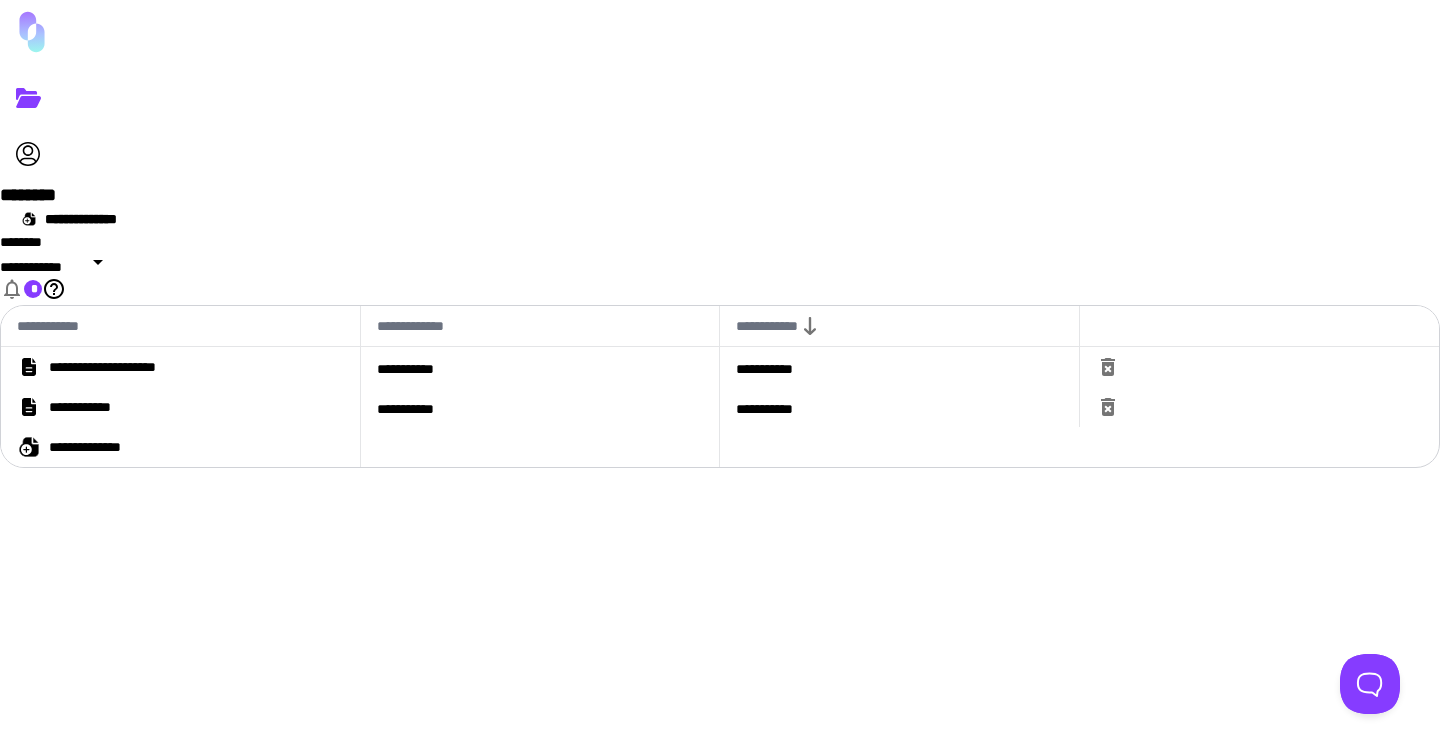 click on "*" at bounding box center [21, 289] 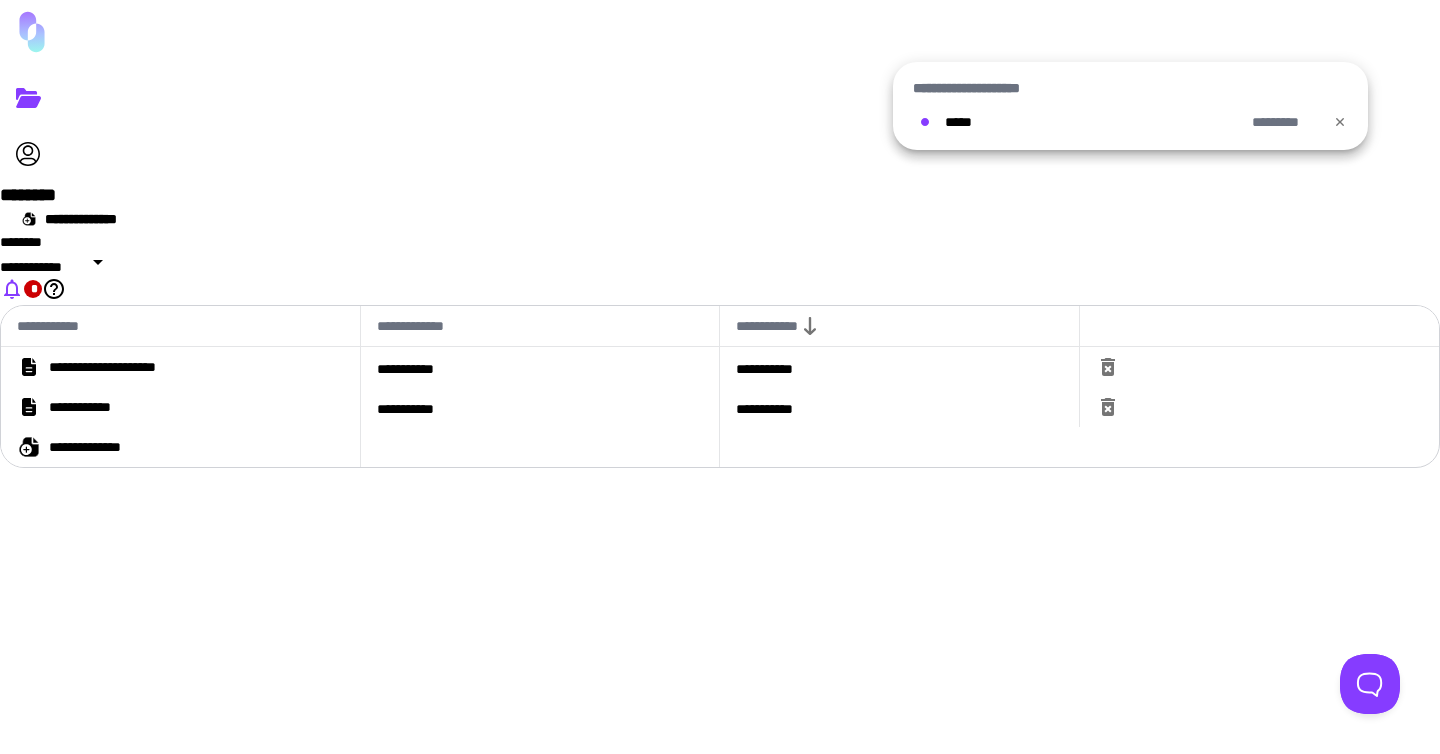 click on "*********" at bounding box center (1284, 122) 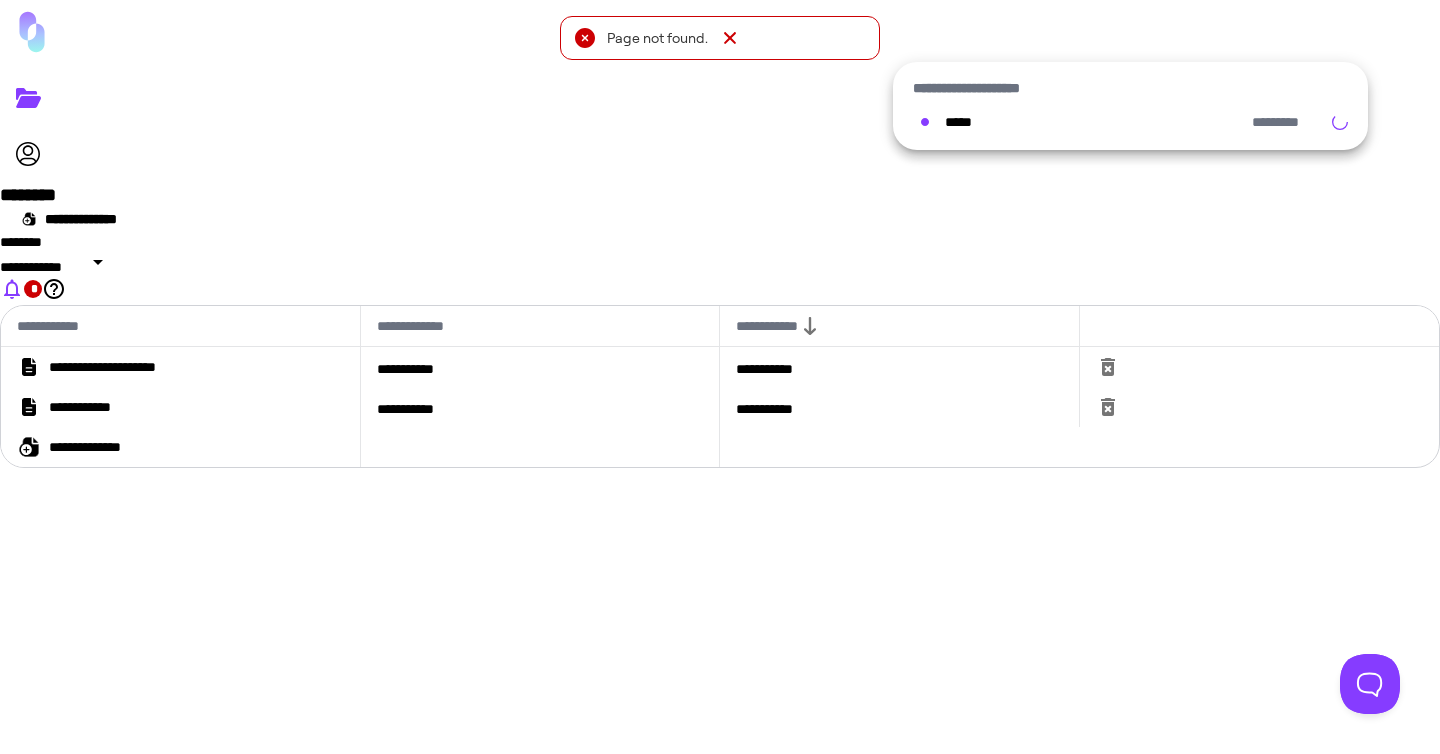 click at bounding box center [720, 377] 